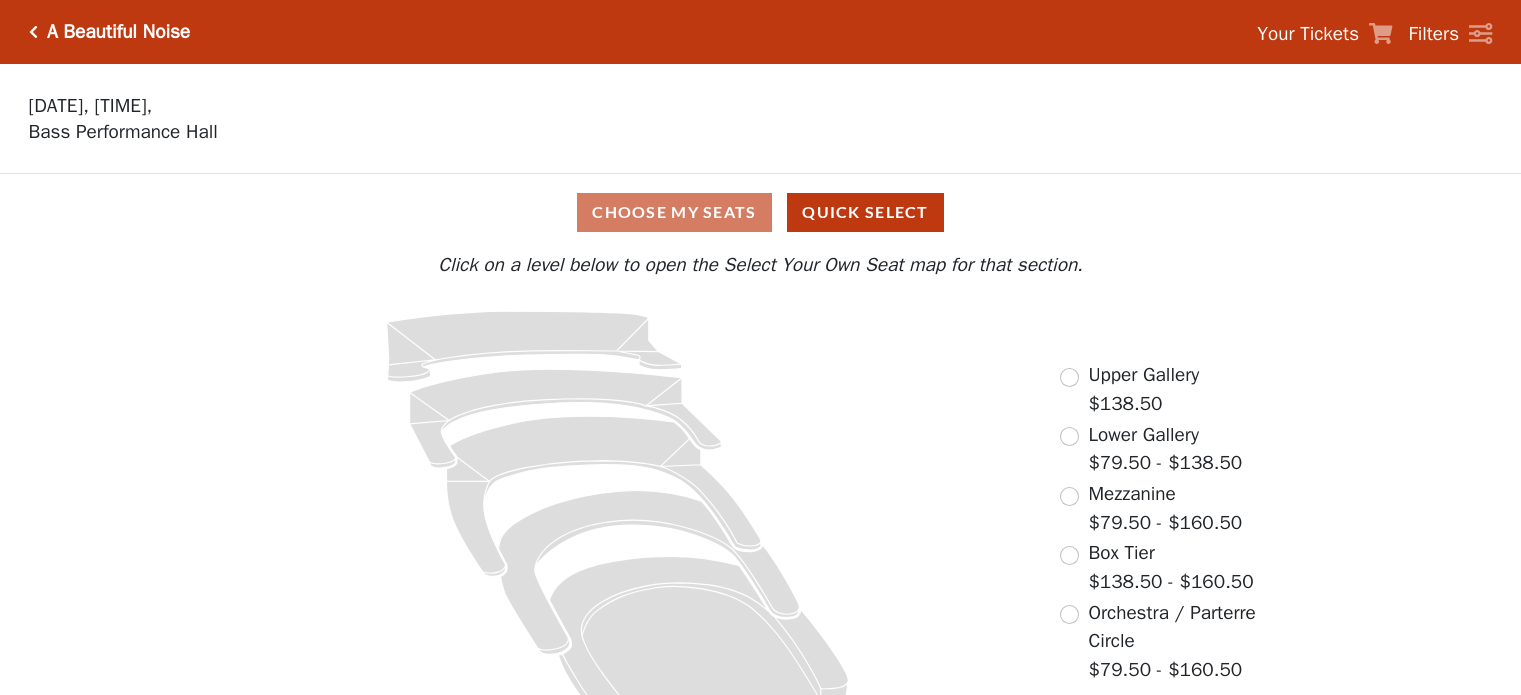 scroll, scrollTop: 0, scrollLeft: 0, axis: both 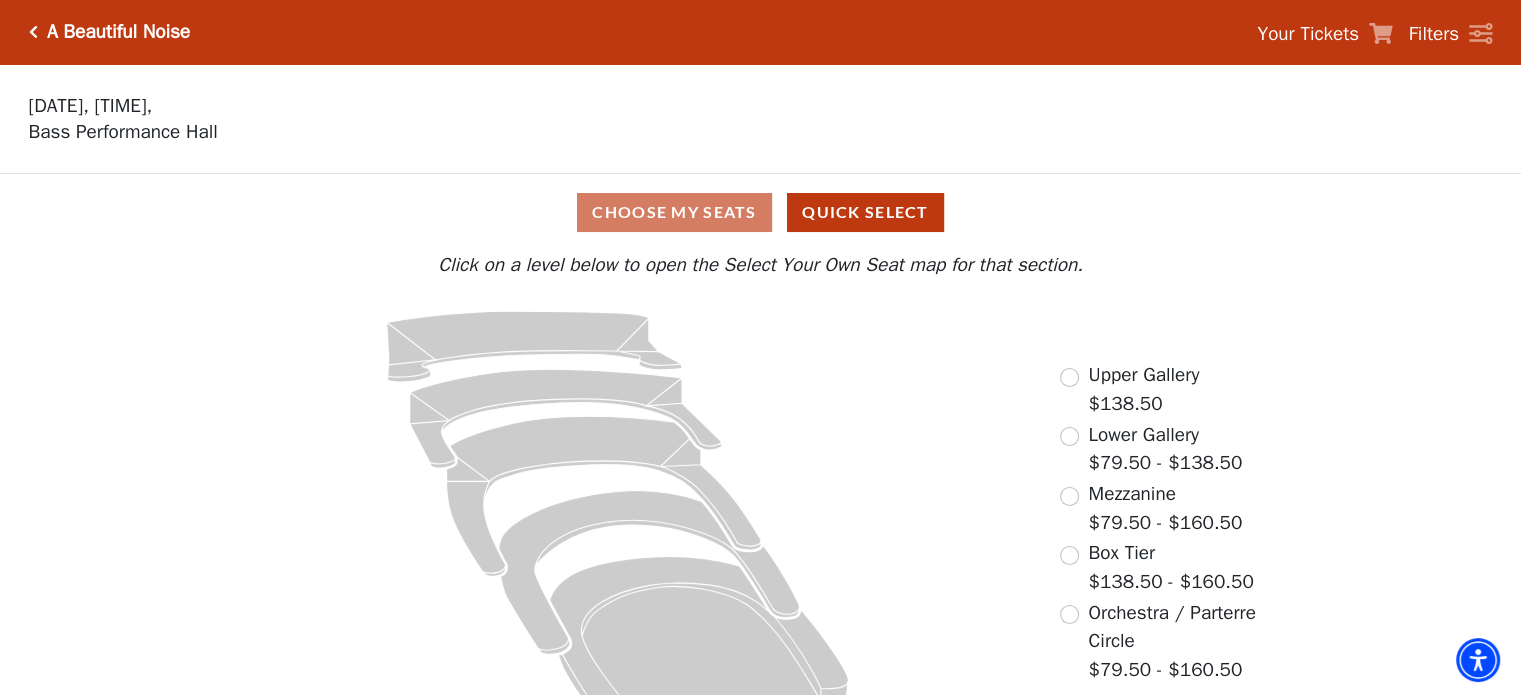 click on "Choose My Seats
Quick Select" at bounding box center (760, 212) 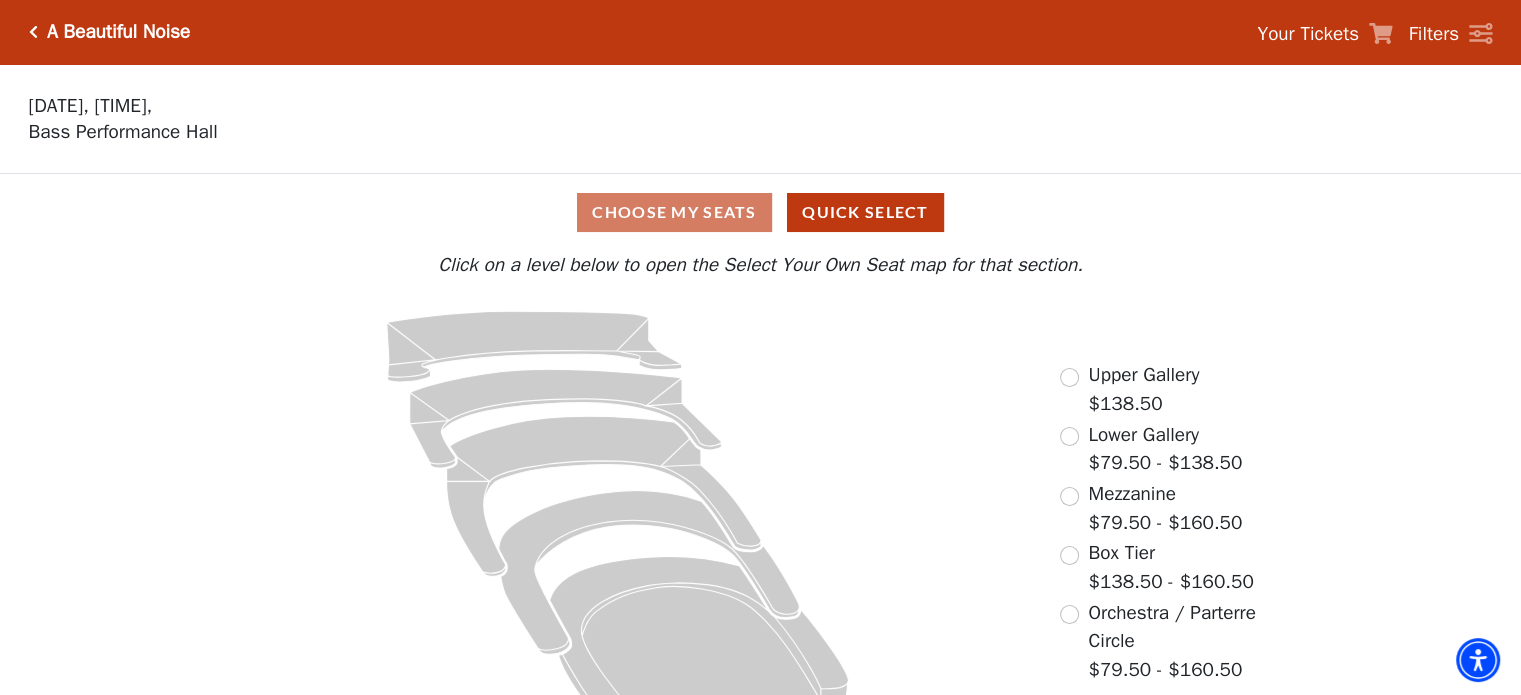 click at bounding box center [33, 32] 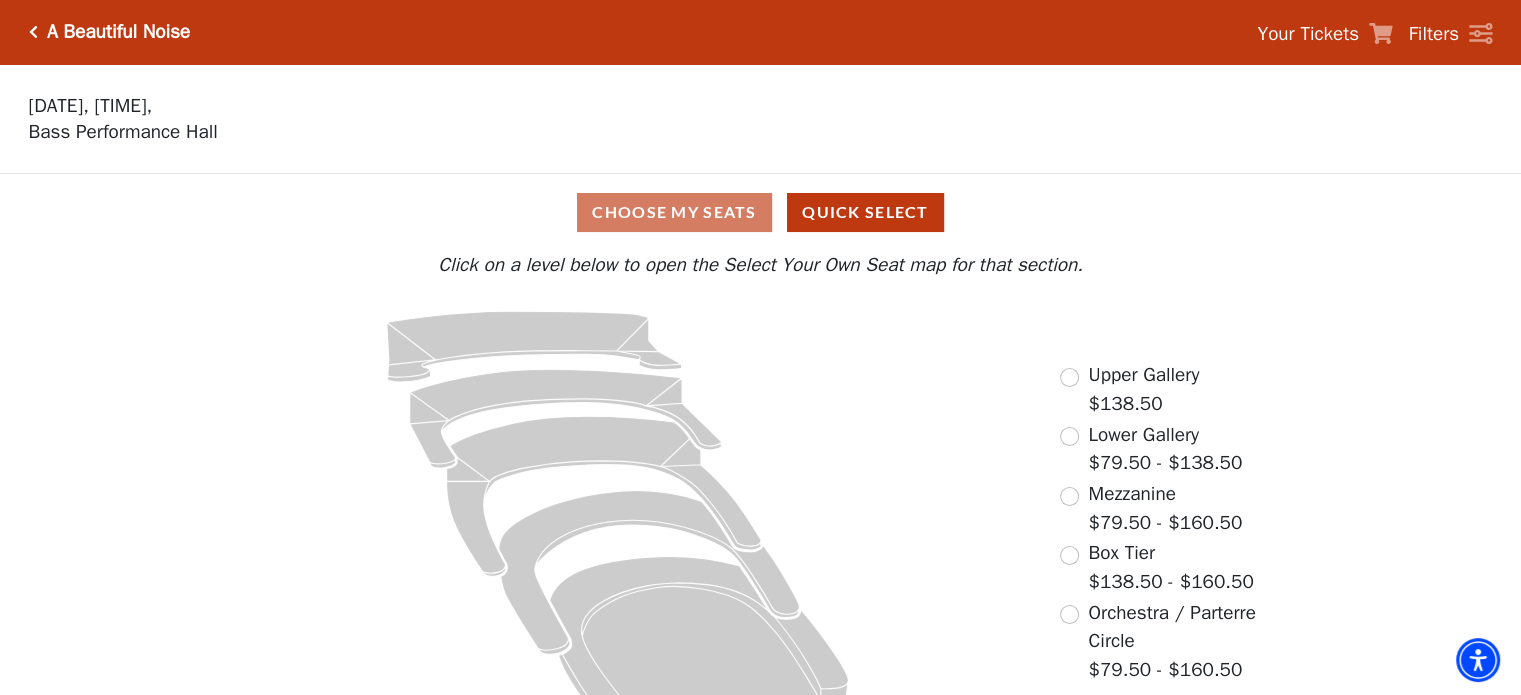 scroll, scrollTop: 53, scrollLeft: 0, axis: vertical 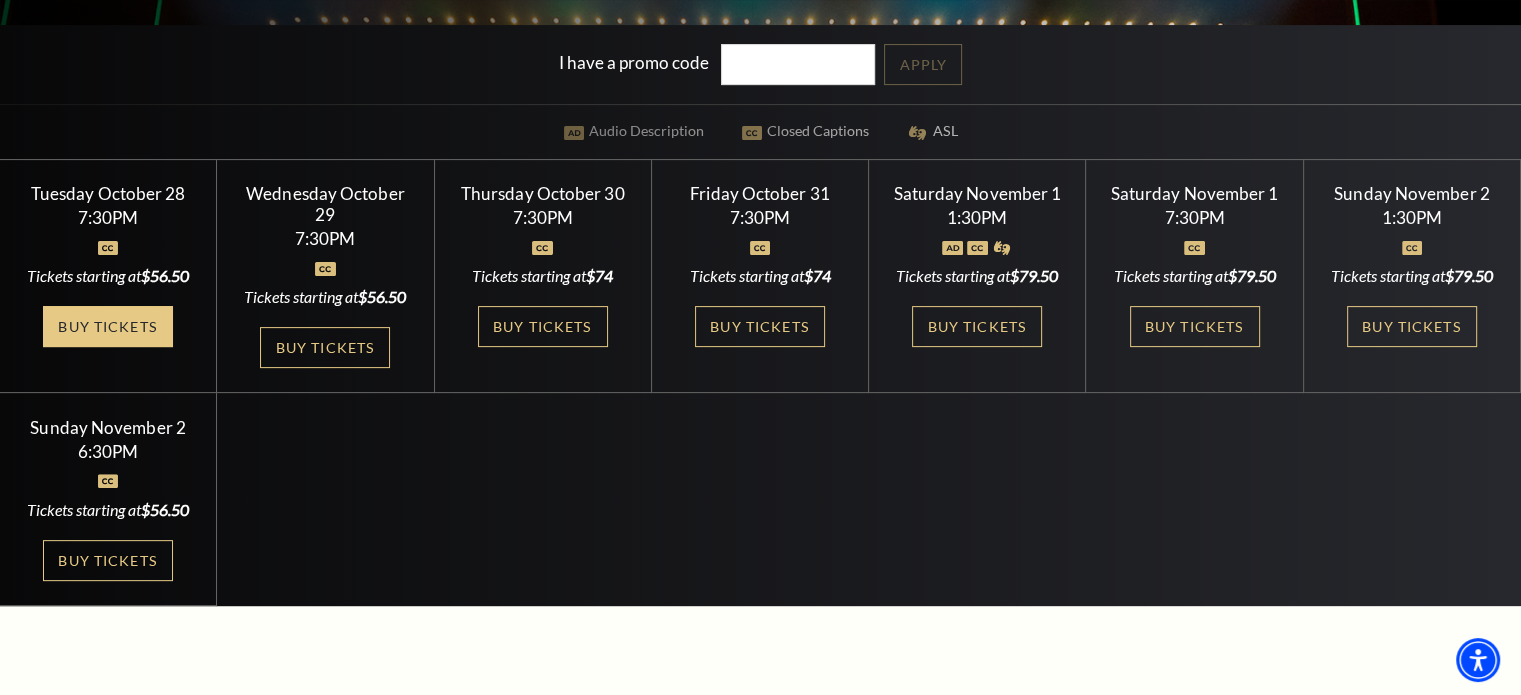 click on "Buy Tickets" at bounding box center [108, 326] 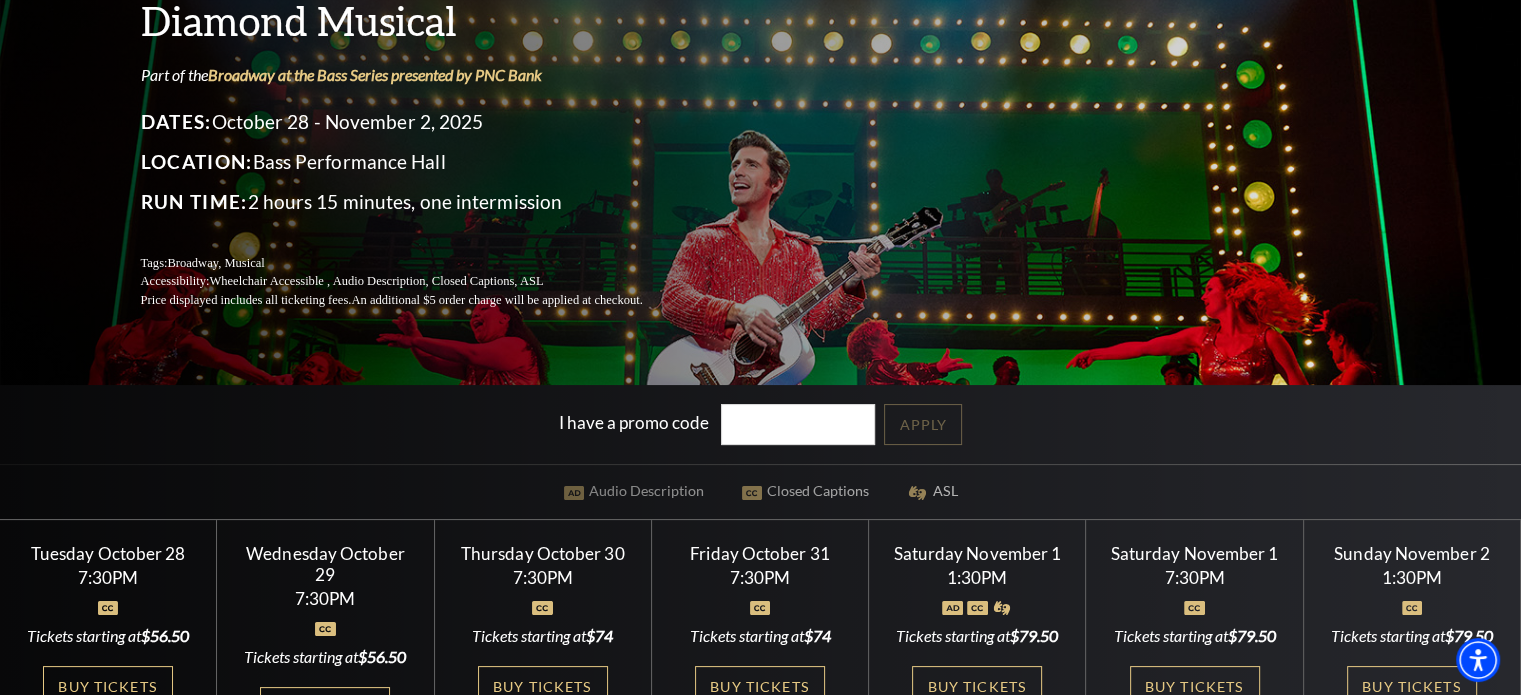 scroll, scrollTop: 0, scrollLeft: 0, axis: both 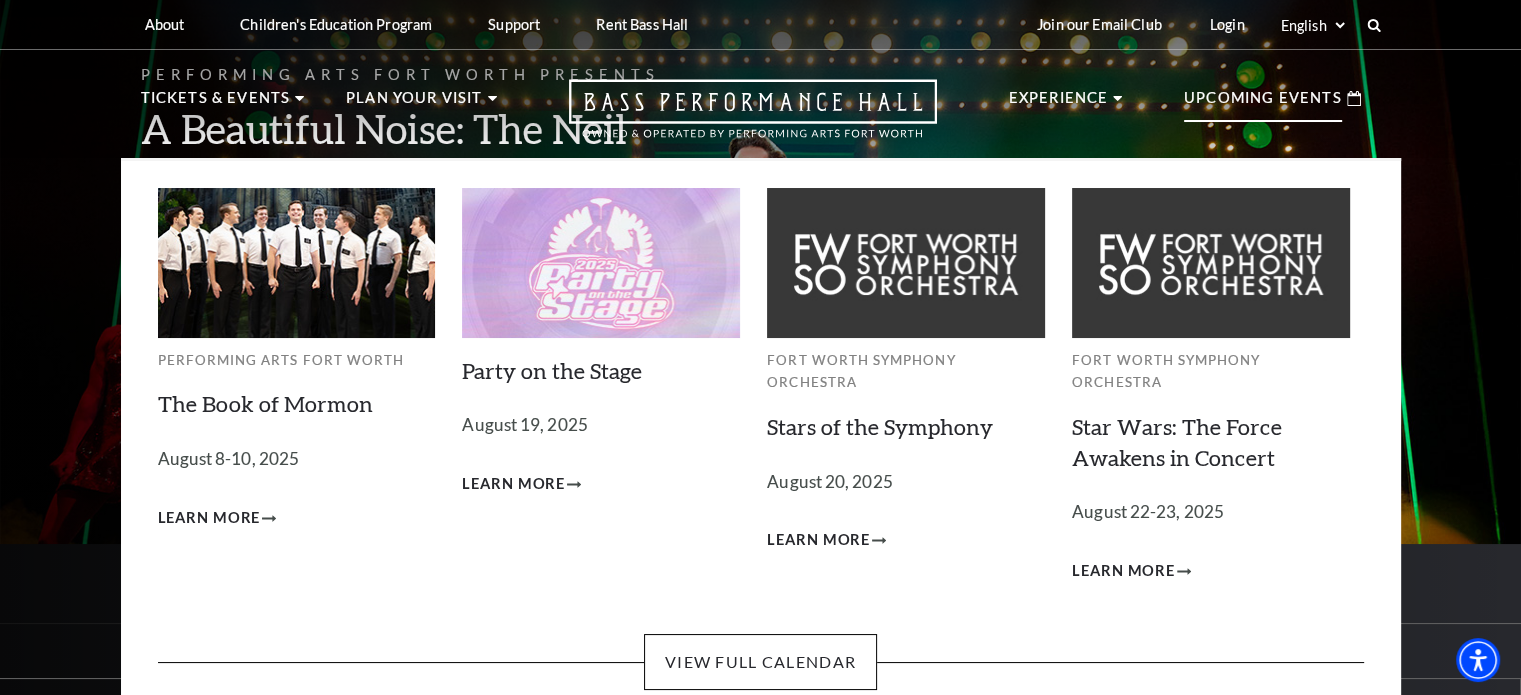 click on "Upcoming Events" at bounding box center (1263, 104) 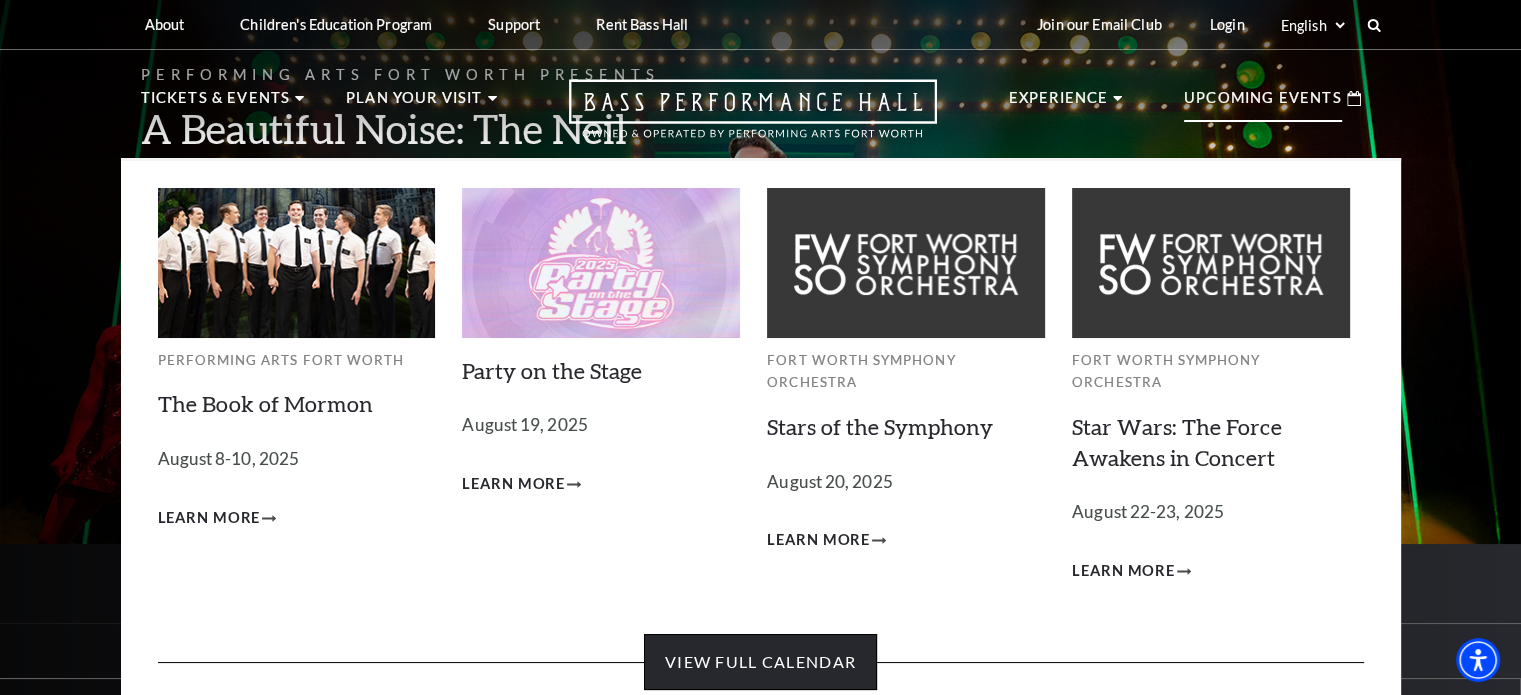 click on "View Full Calendar" at bounding box center (760, 662) 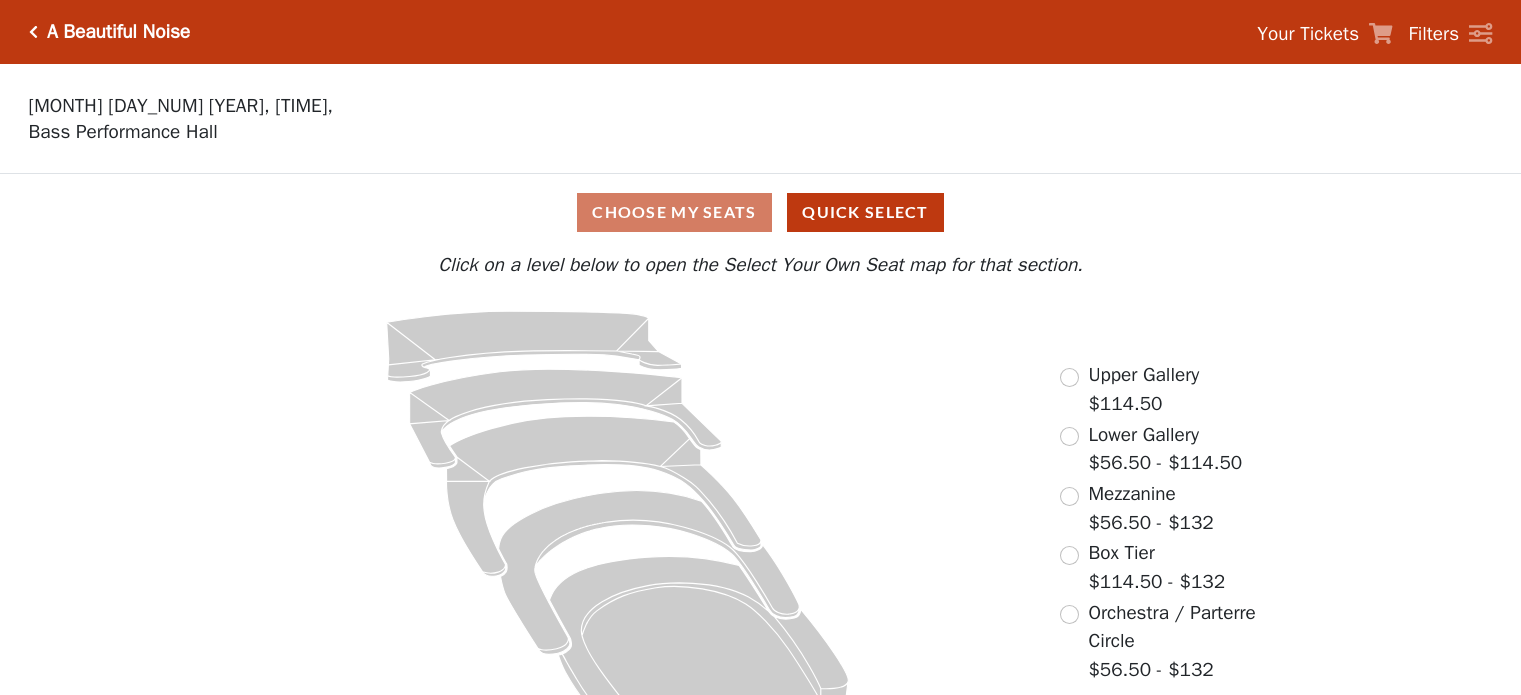 scroll, scrollTop: 0, scrollLeft: 0, axis: both 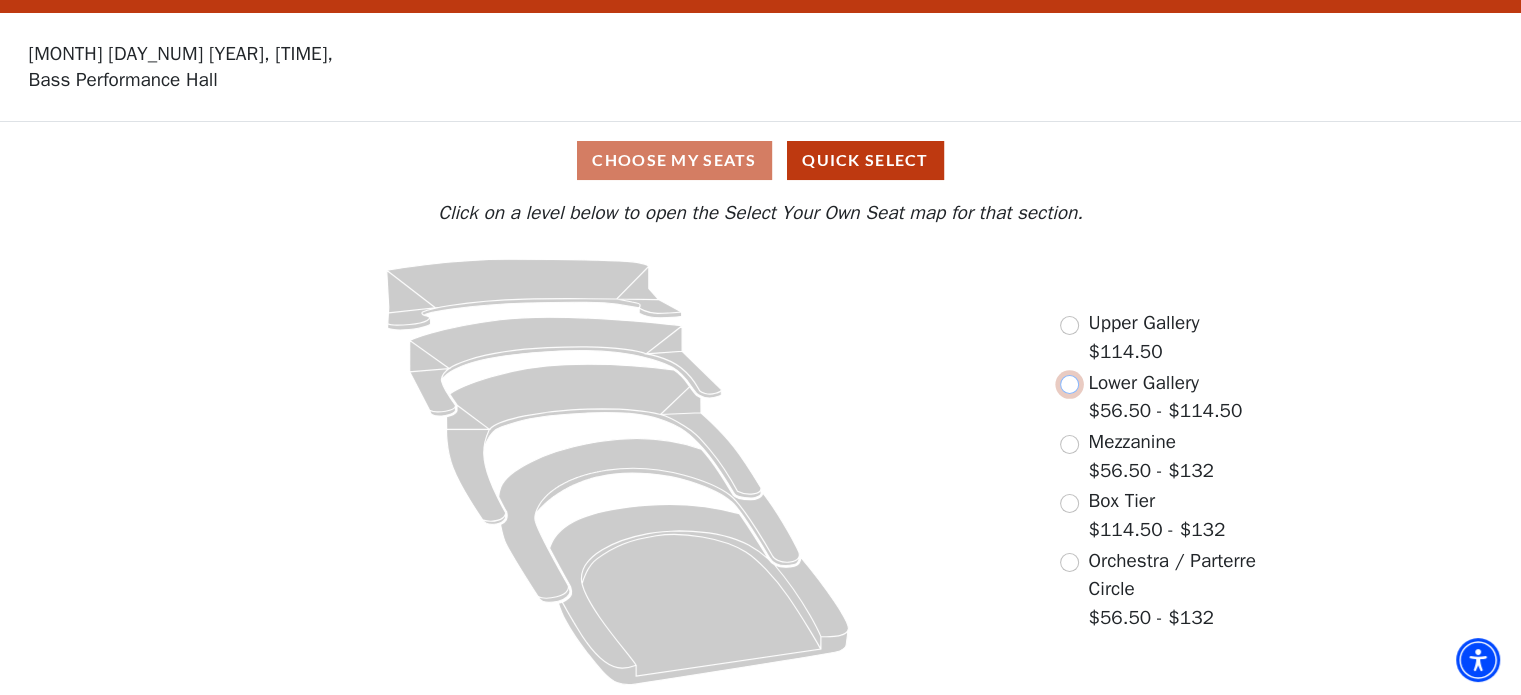 click at bounding box center (1069, 384) 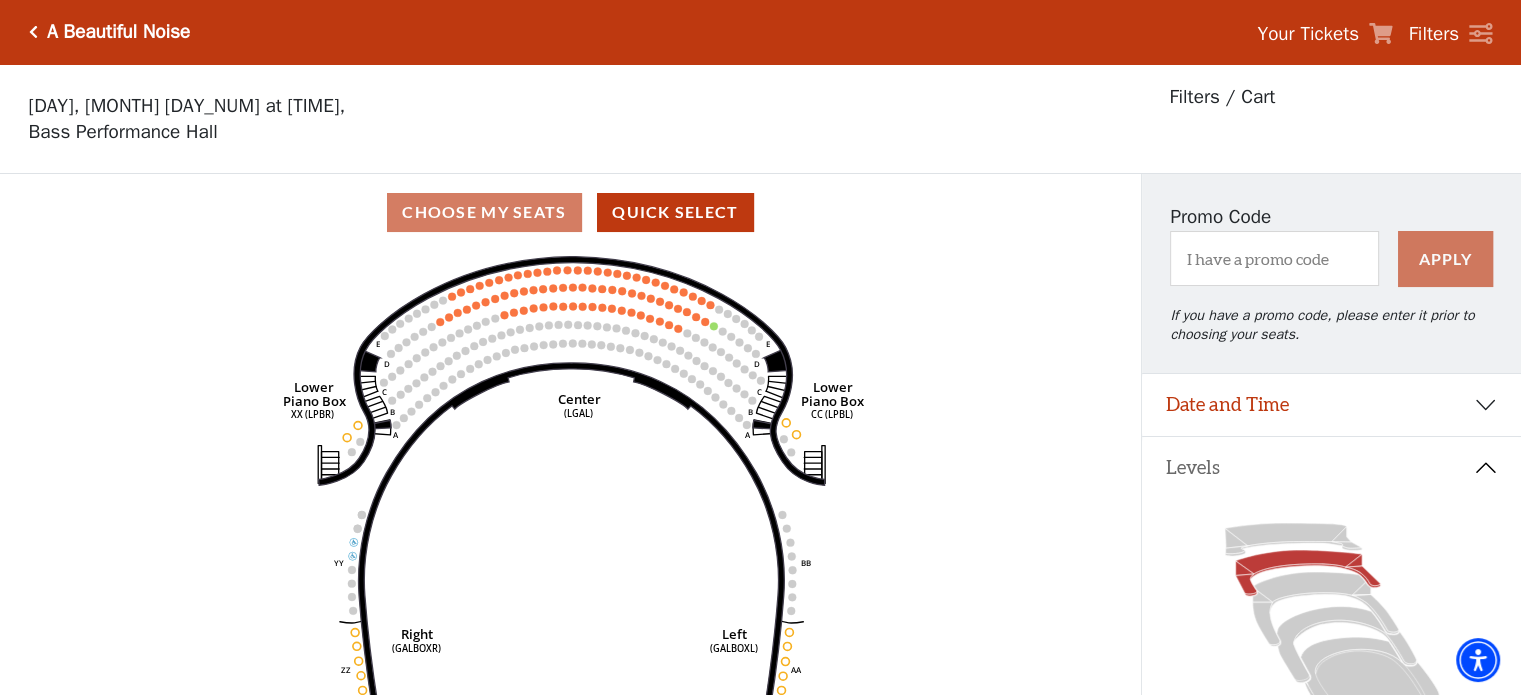 scroll, scrollTop: 100, scrollLeft: 0, axis: vertical 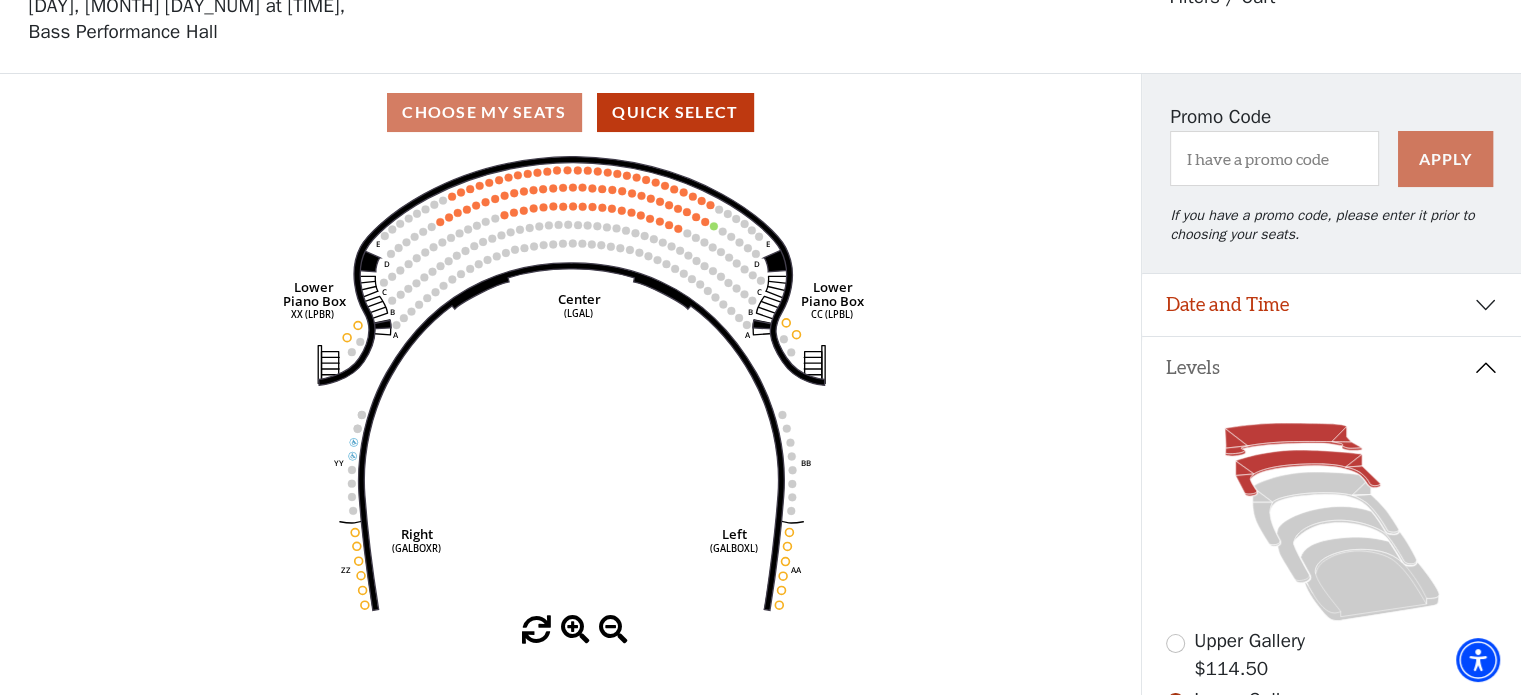 click 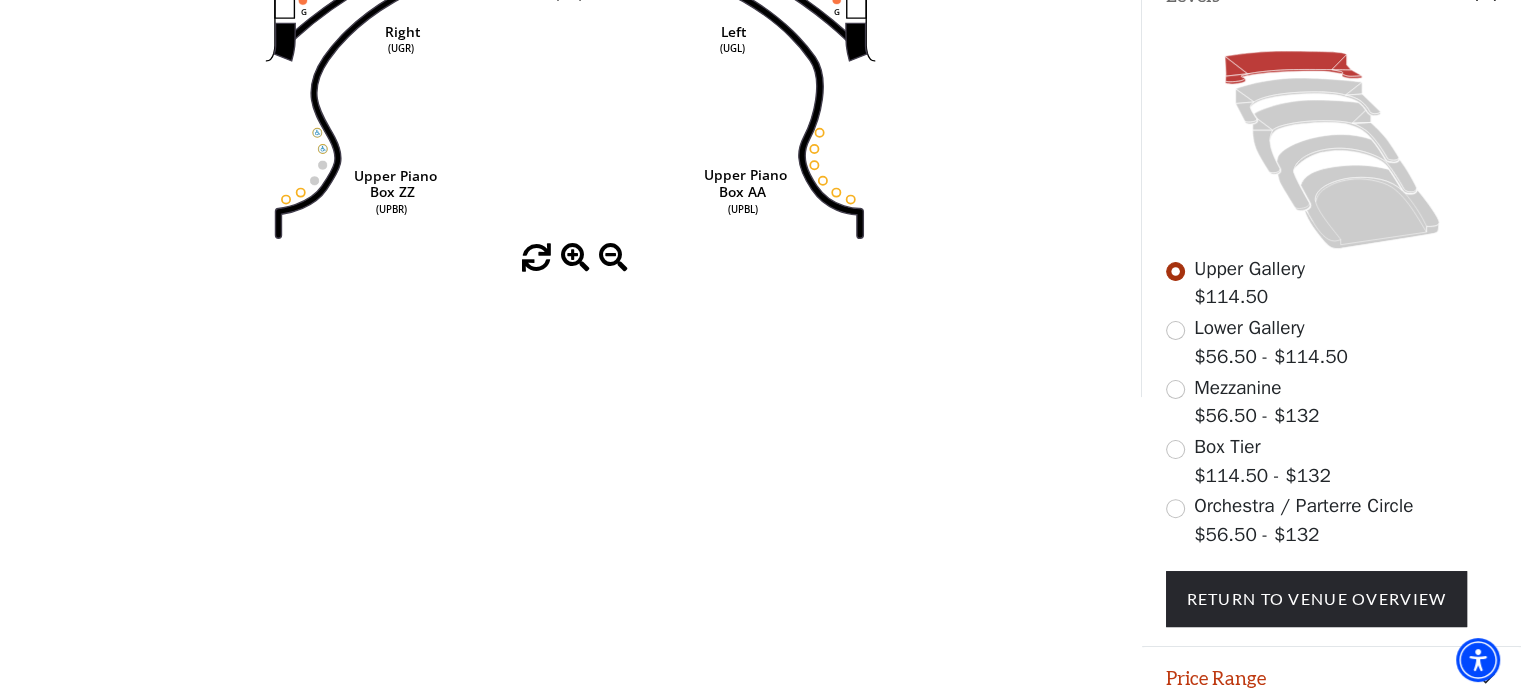scroll, scrollTop: 544, scrollLeft: 0, axis: vertical 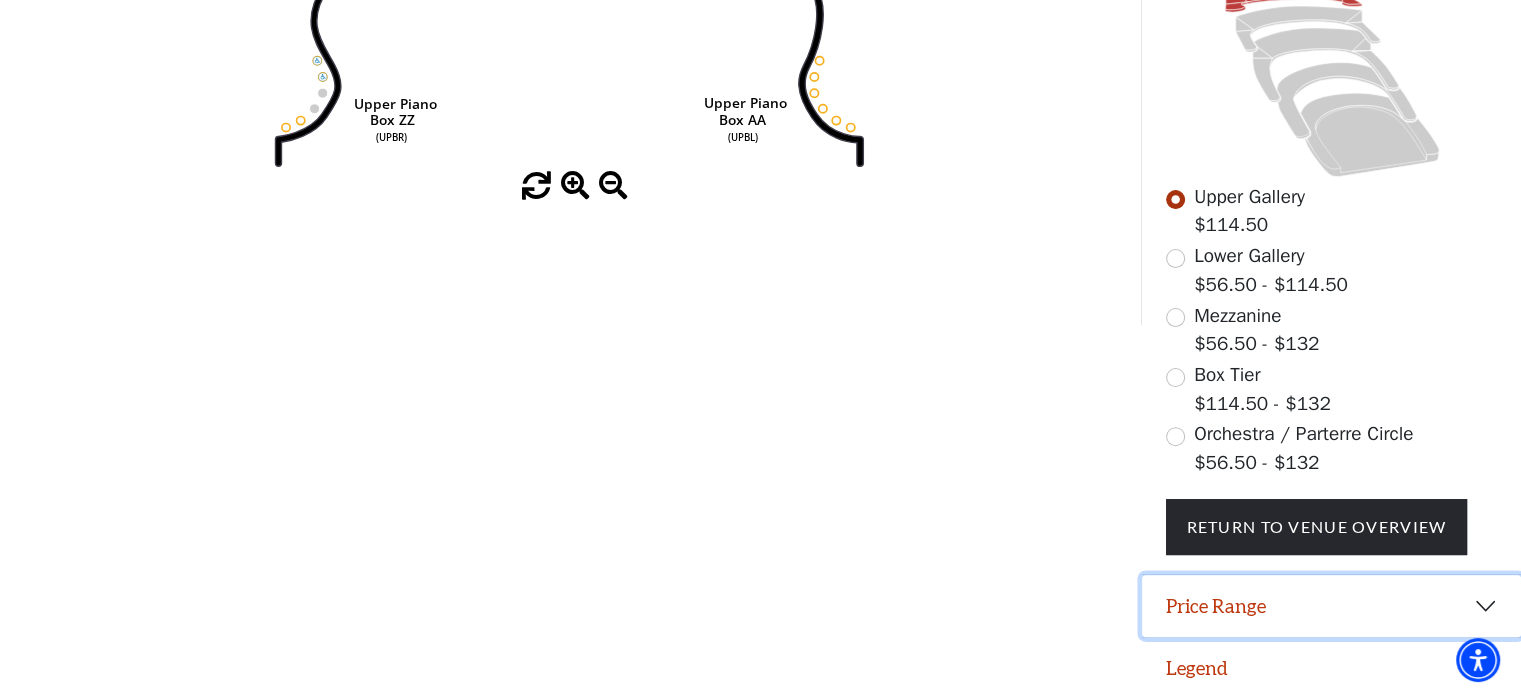 click on "Price Range" at bounding box center (1331, 606) 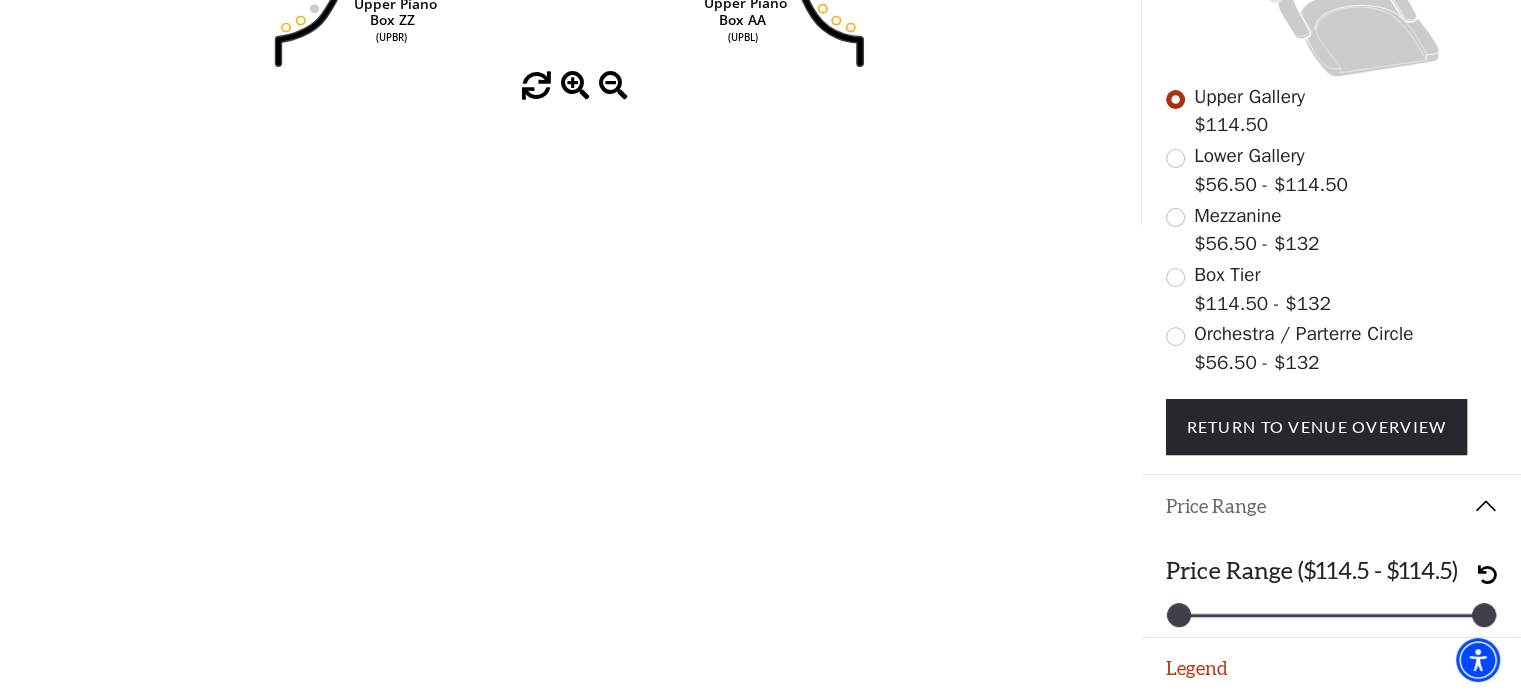 scroll, scrollTop: 644, scrollLeft: 0, axis: vertical 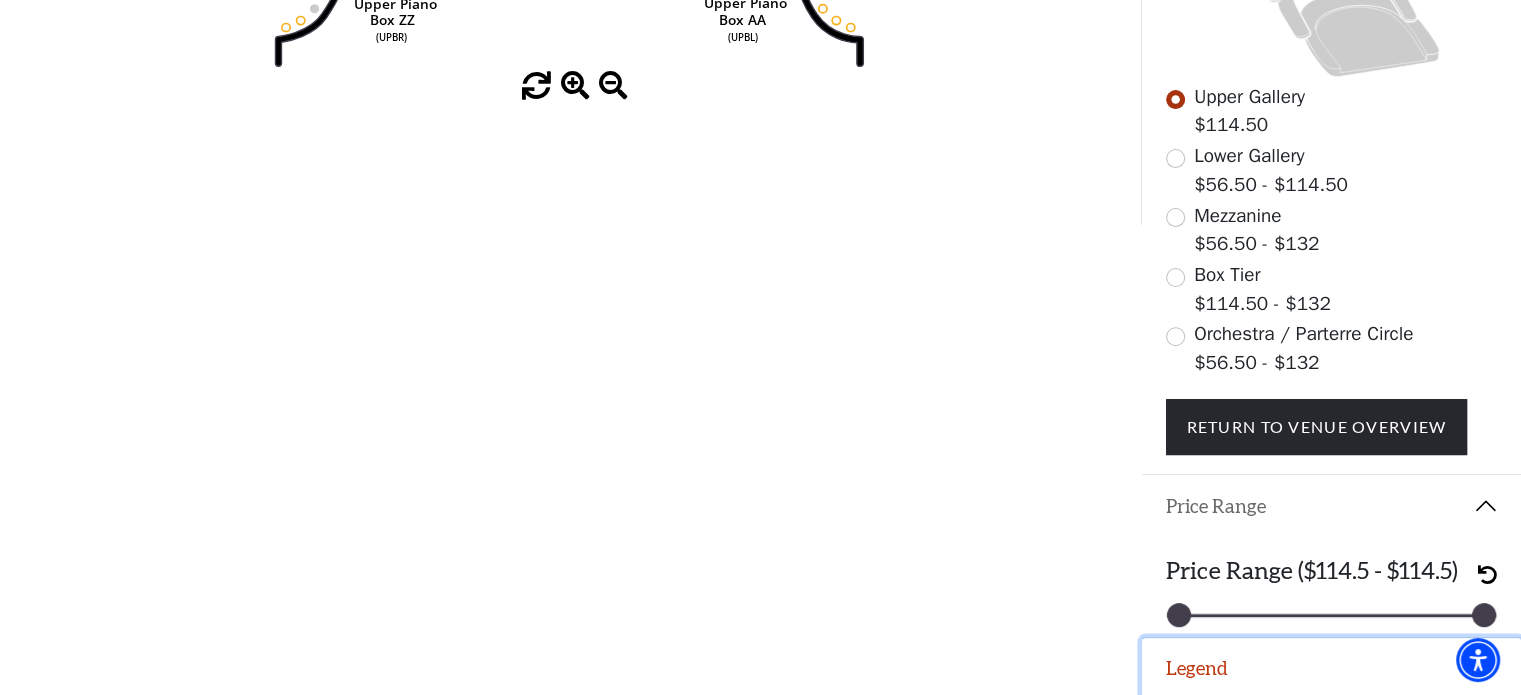 click on "Legend" at bounding box center [1331, 669] 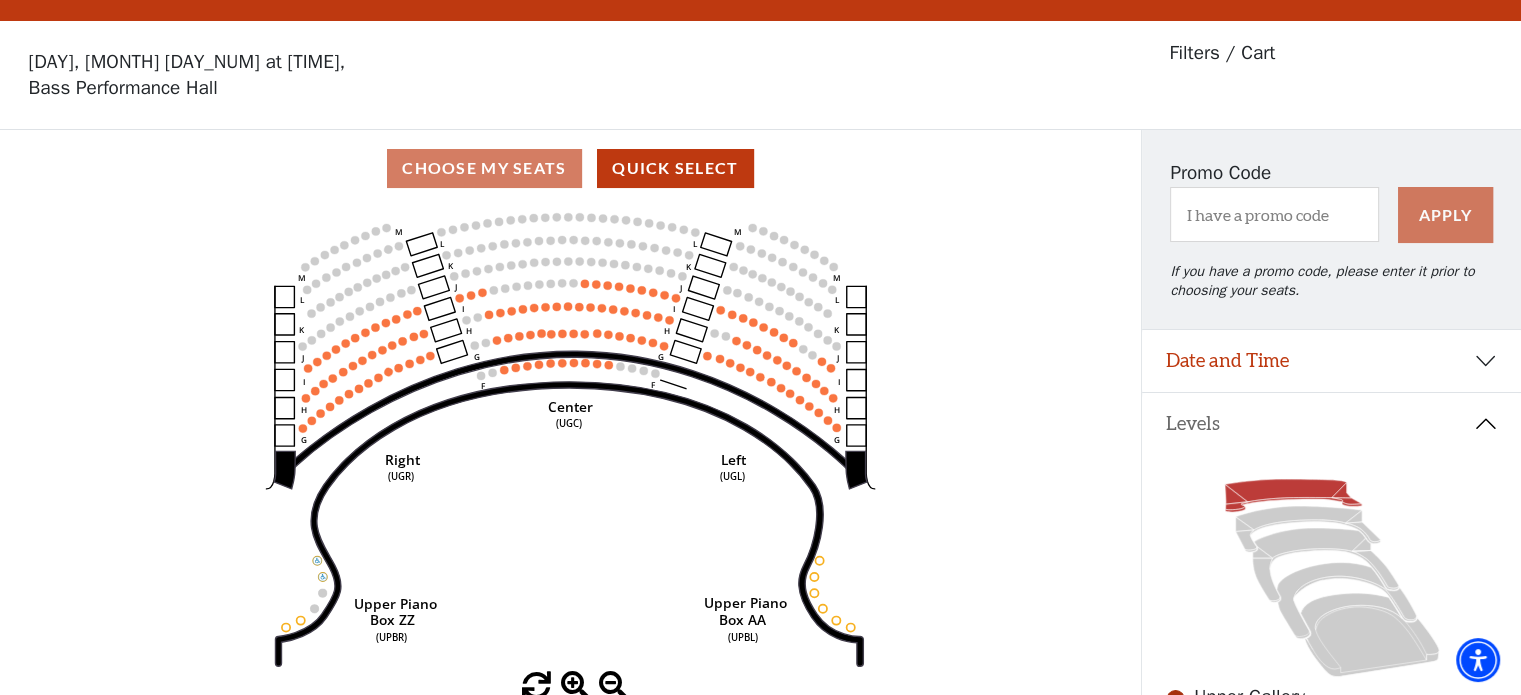 scroll, scrollTop: 16, scrollLeft: 0, axis: vertical 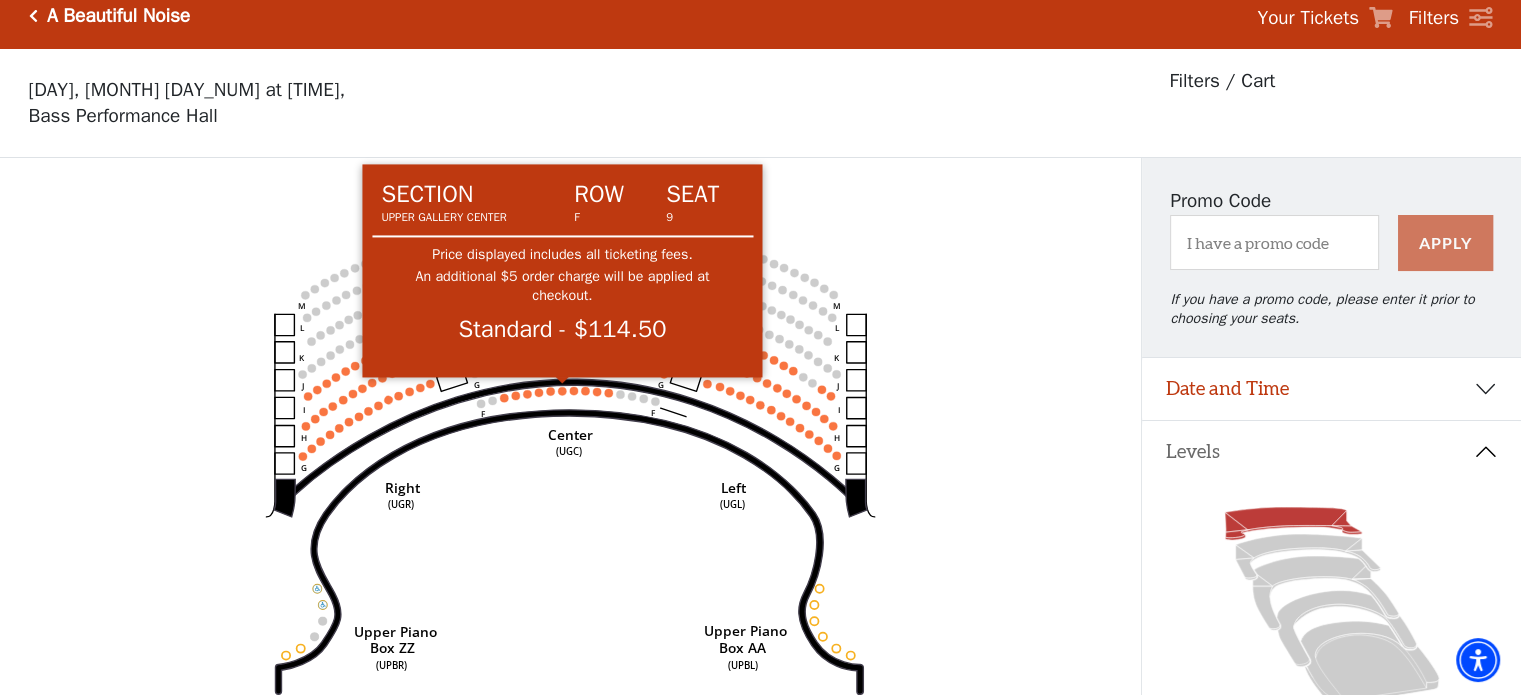 click 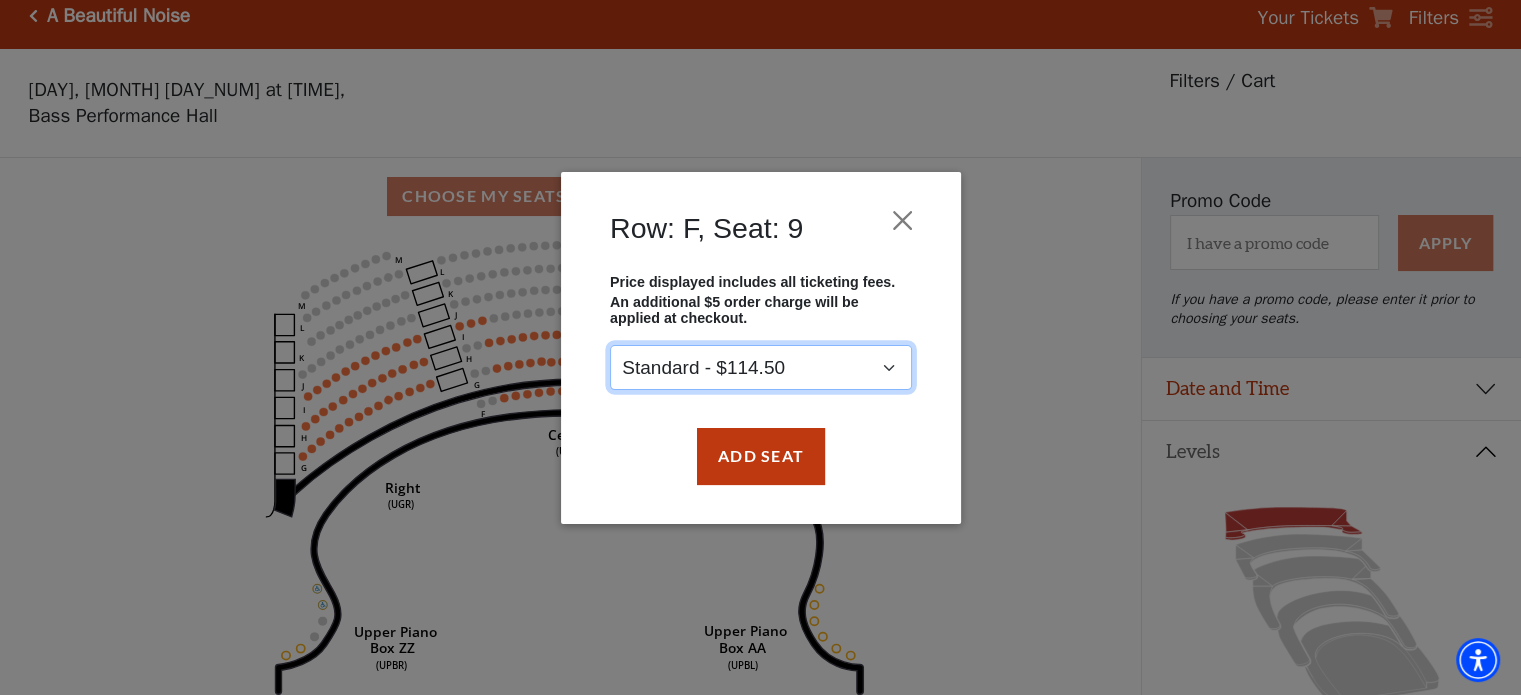 click on "Standard - $114.50" at bounding box center [761, 367] 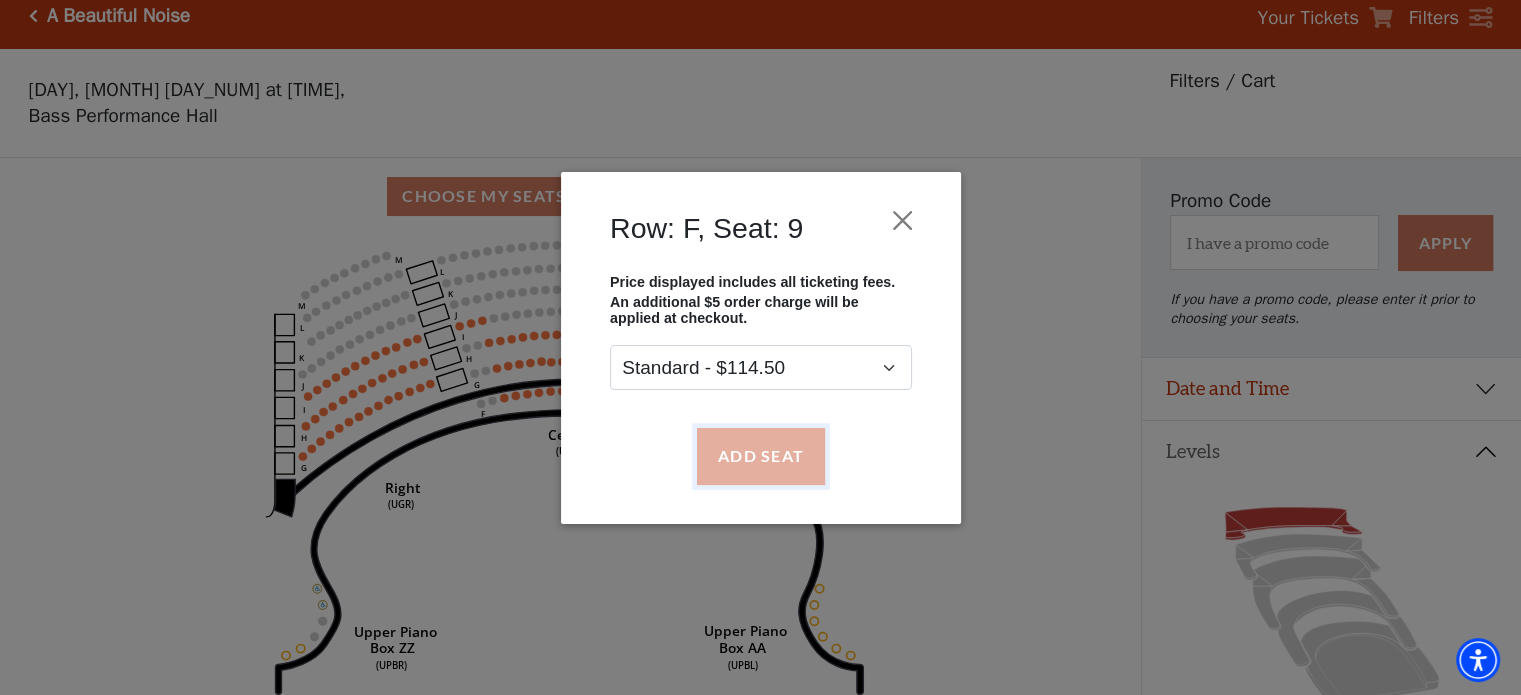click on "Add Seat" at bounding box center [760, 456] 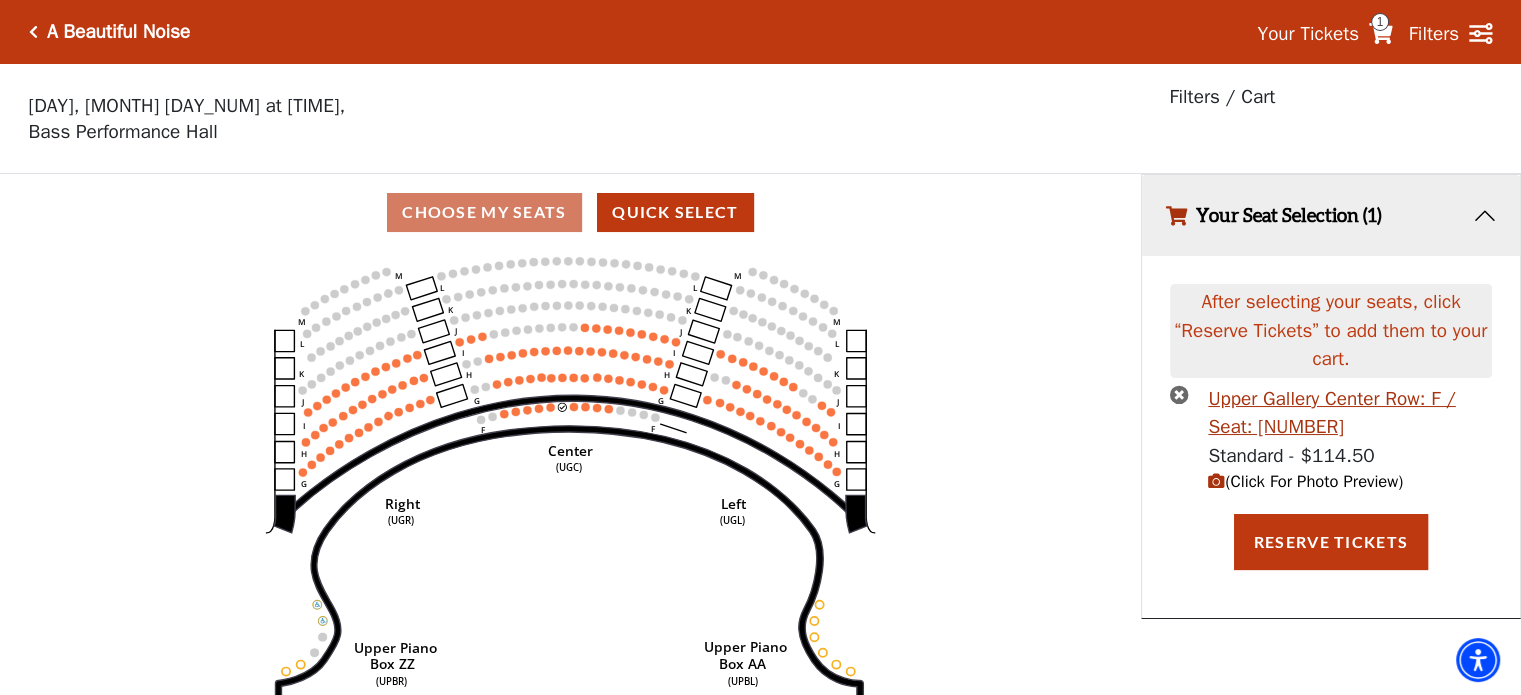 scroll, scrollTop: 48, scrollLeft: 0, axis: vertical 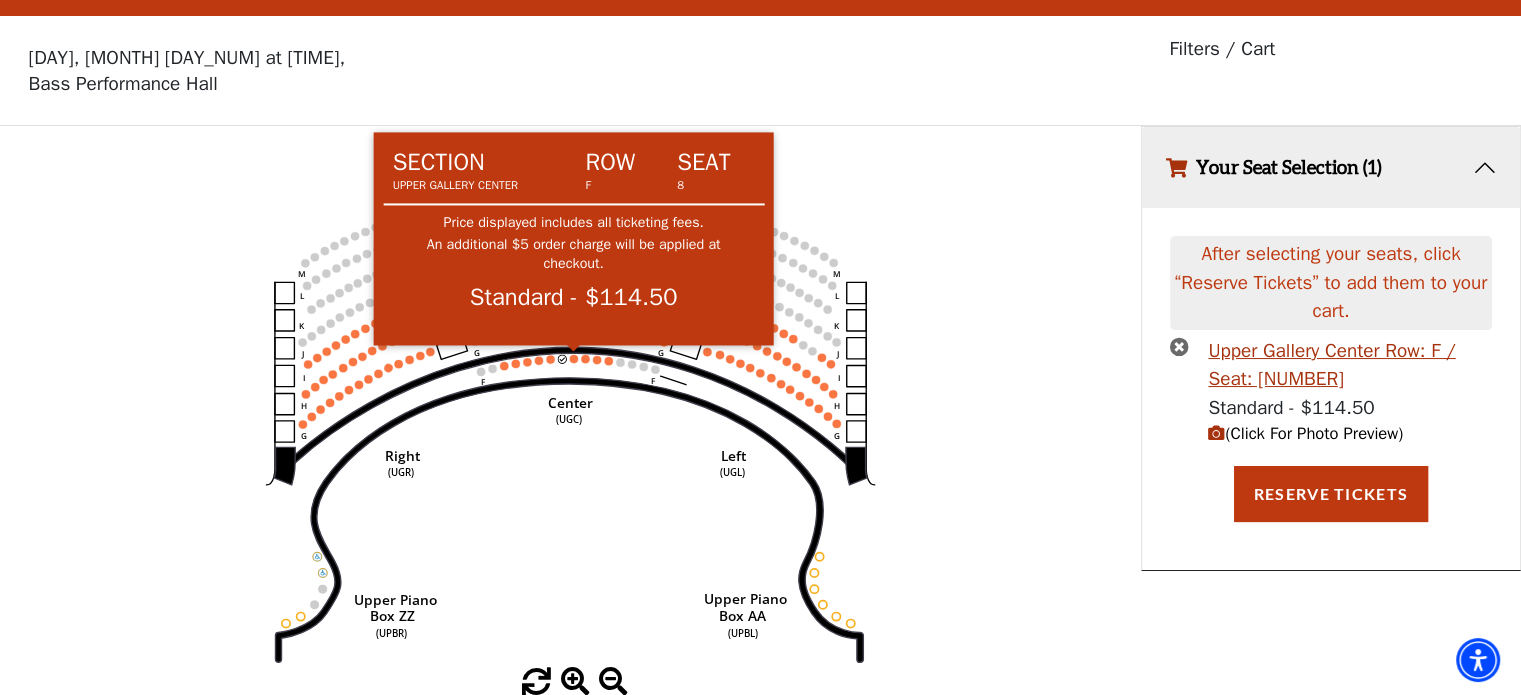 click 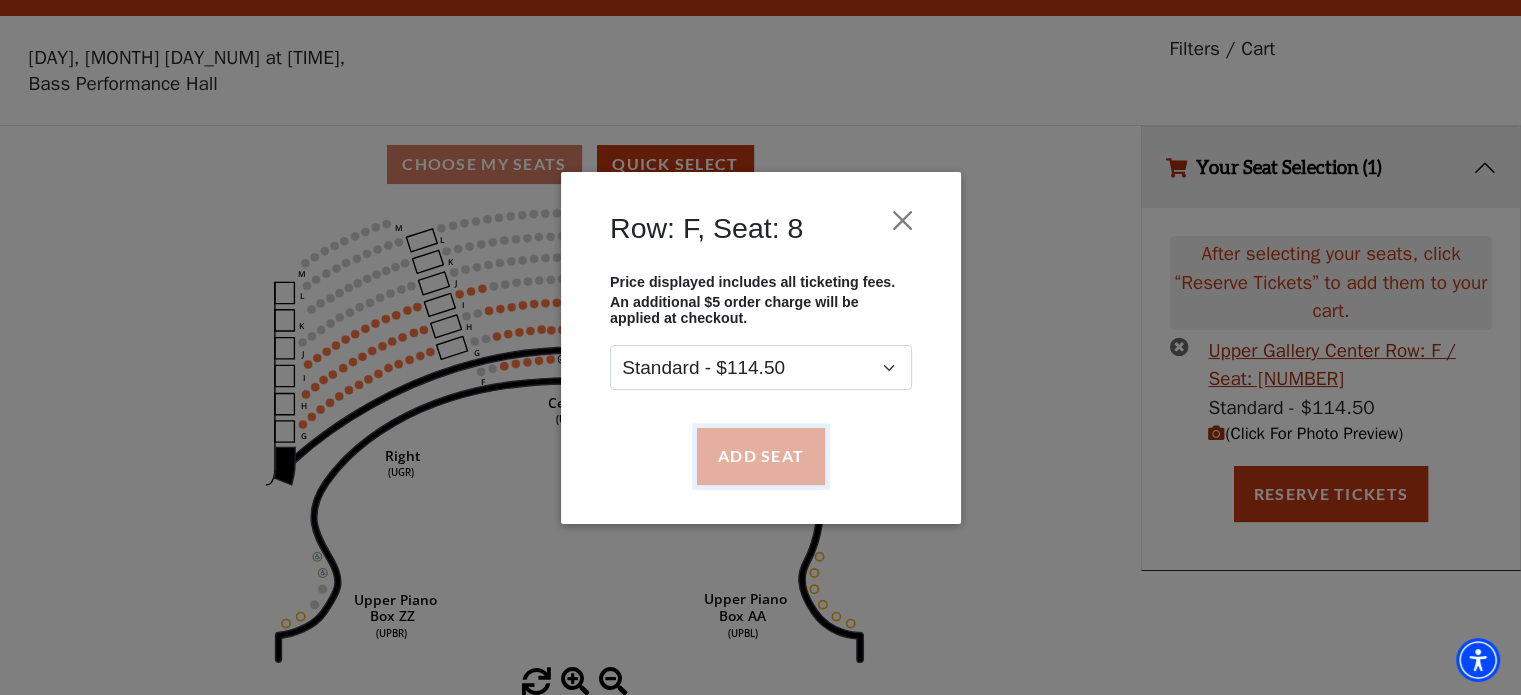 click on "Add Seat" at bounding box center [760, 456] 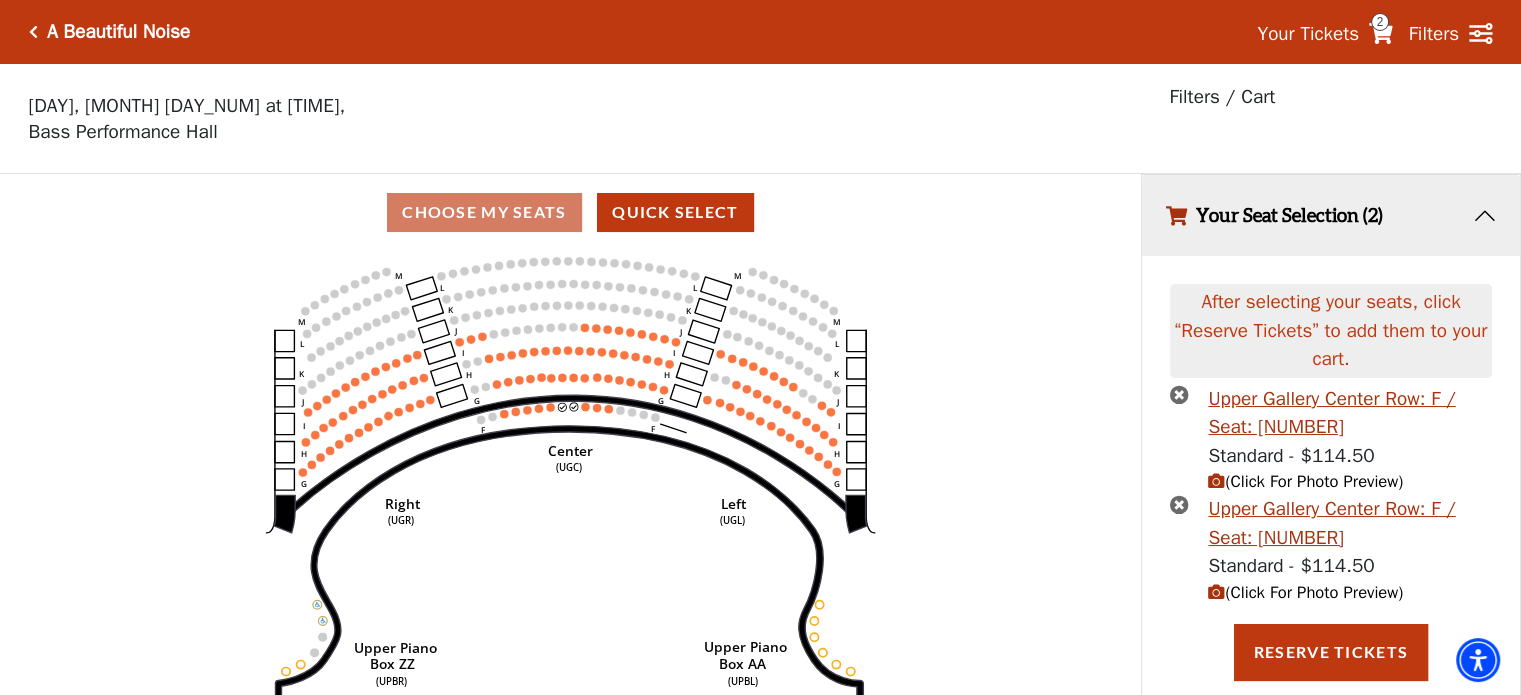 scroll, scrollTop: 0, scrollLeft: 0, axis: both 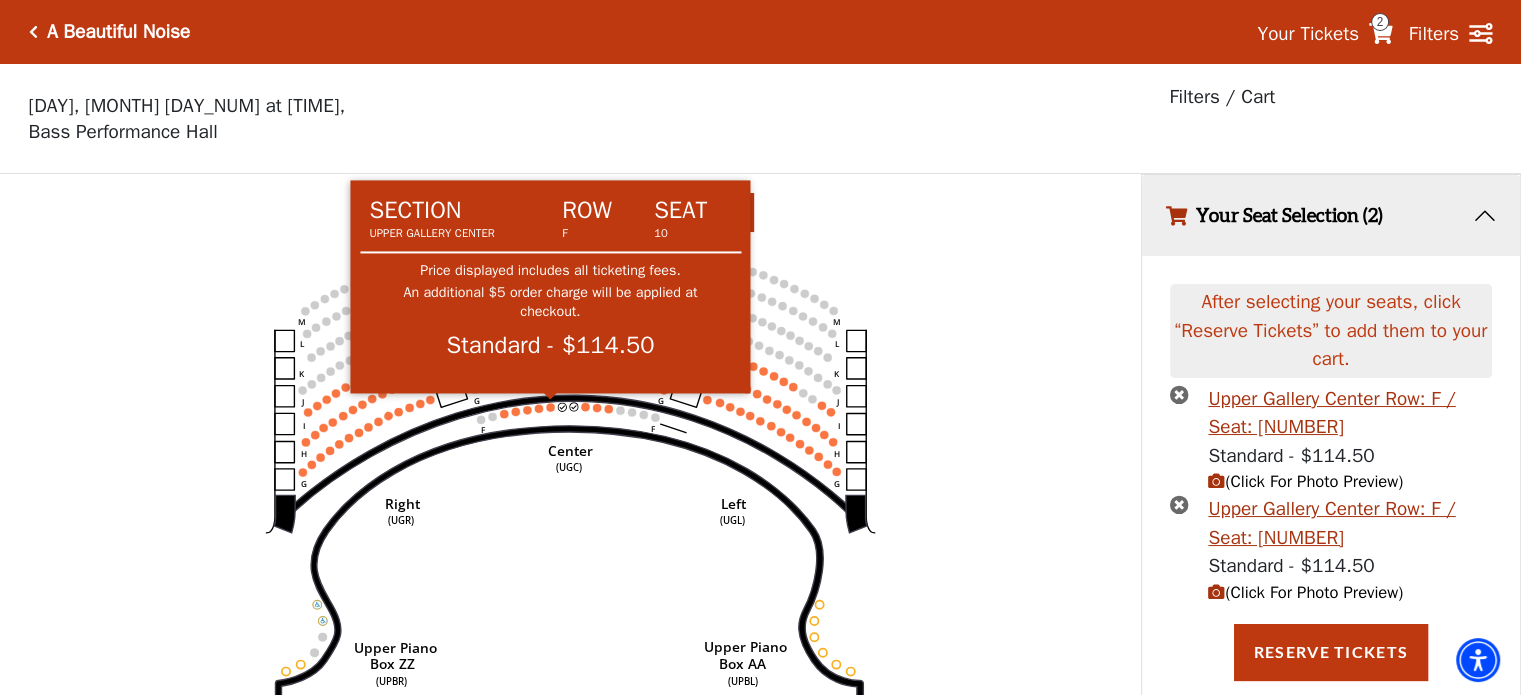 click 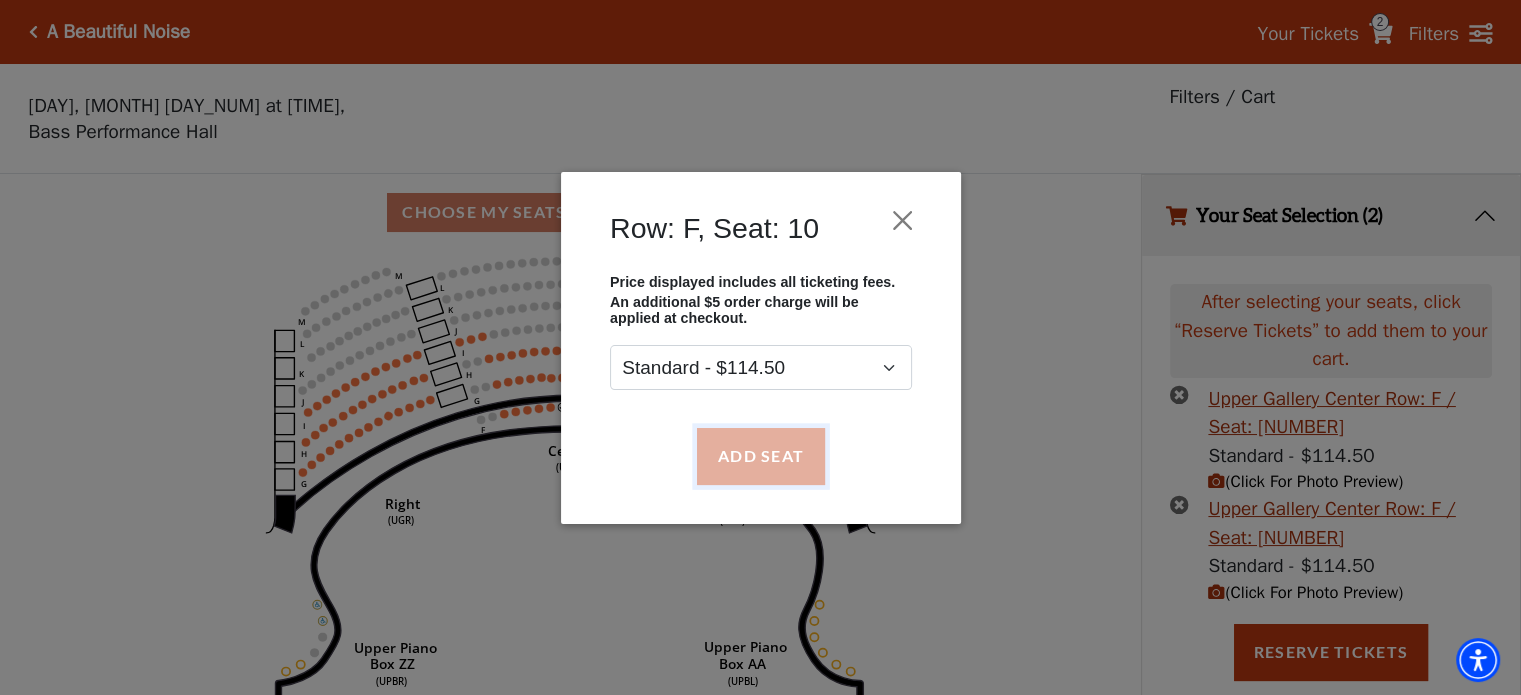 click on "Add Seat" at bounding box center [760, 456] 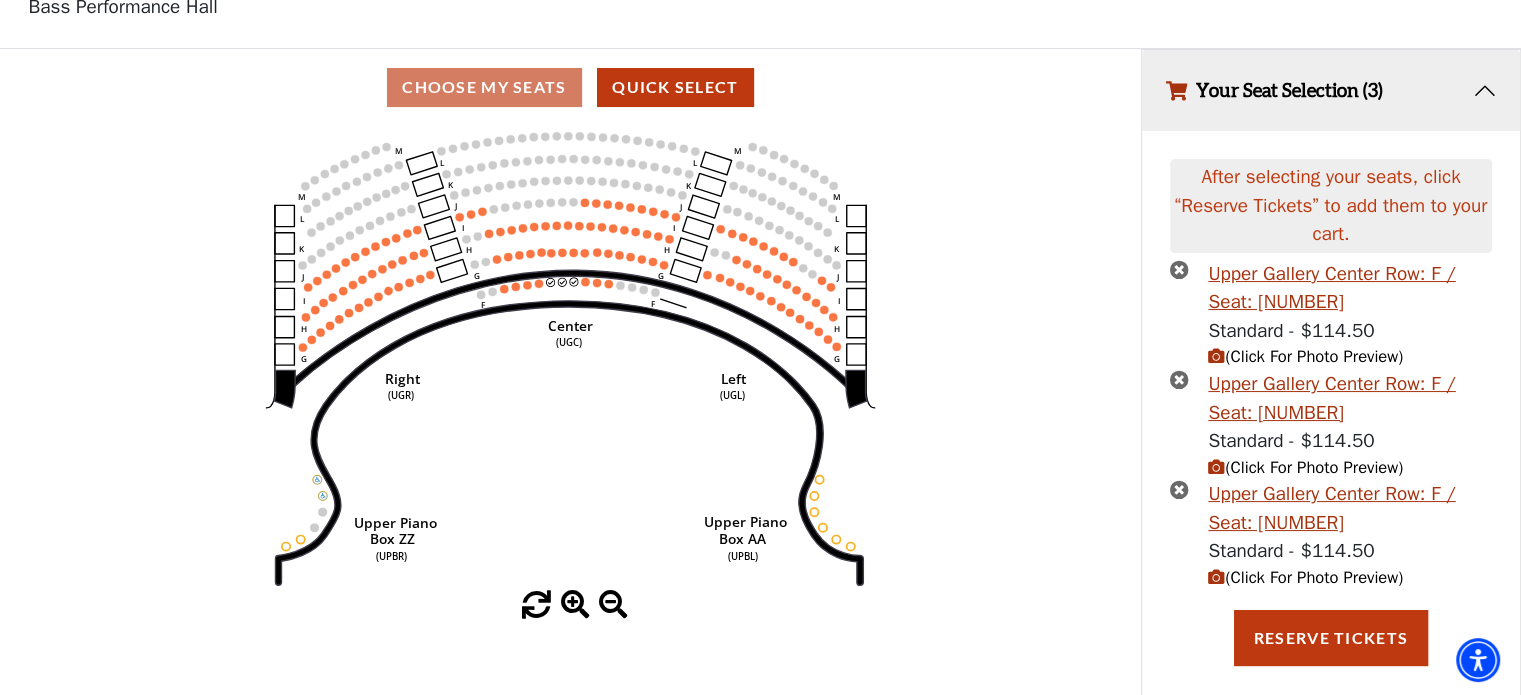 scroll, scrollTop: 126, scrollLeft: 0, axis: vertical 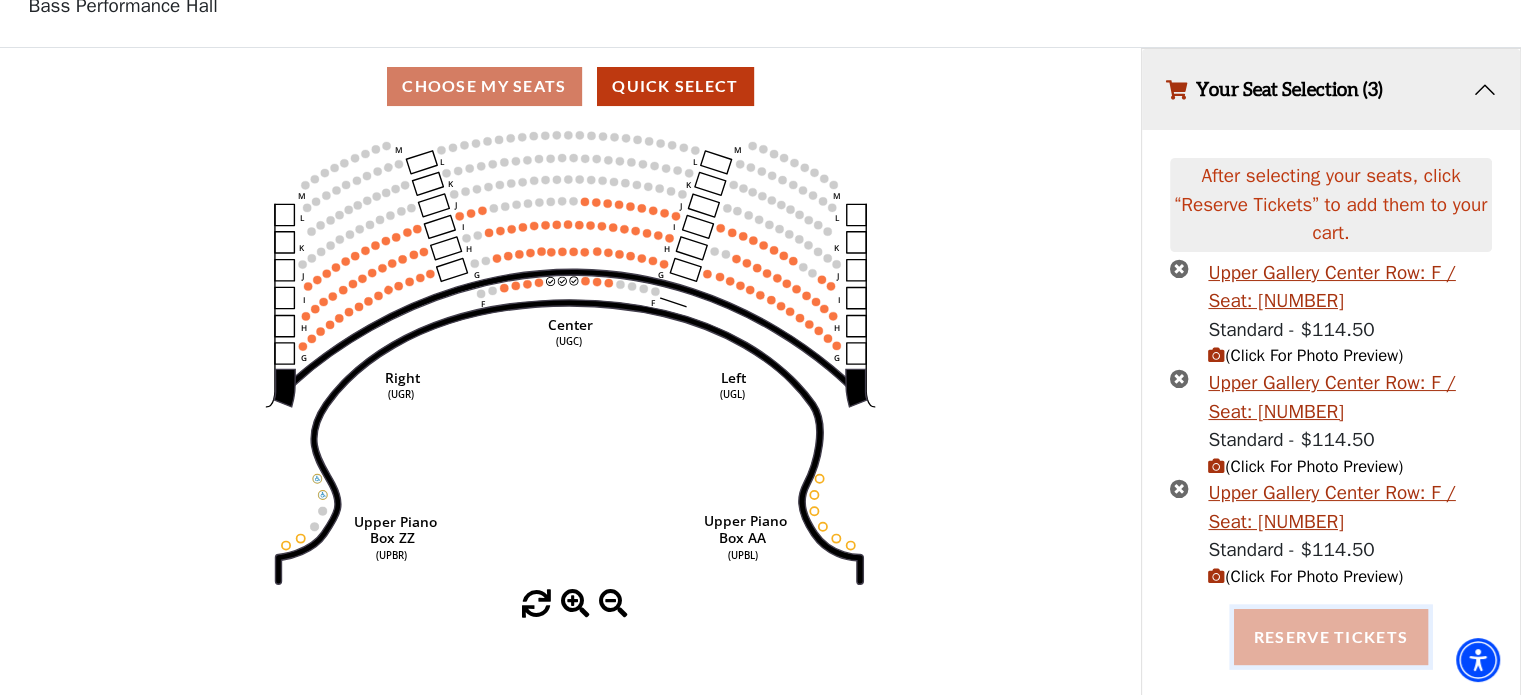 click on "Reserve Tickets" at bounding box center [1331, 637] 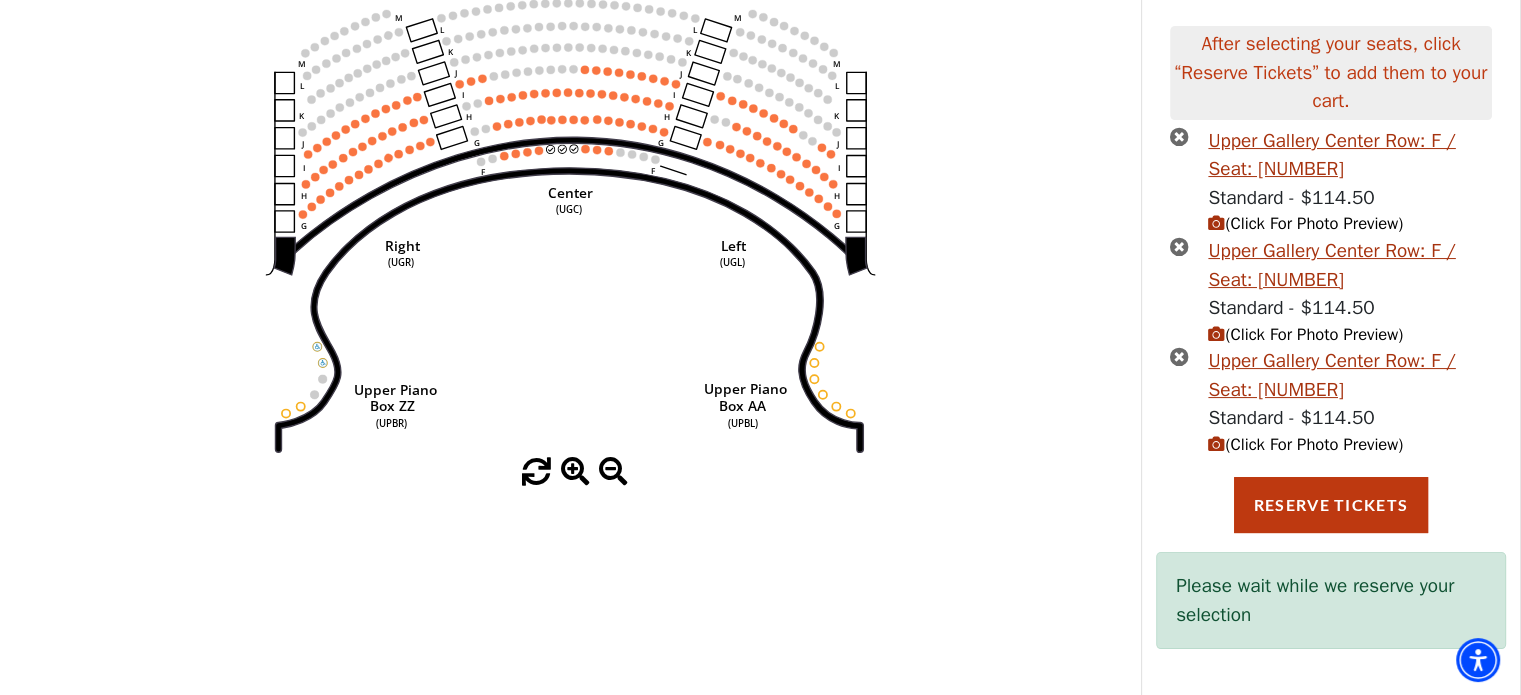 scroll, scrollTop: 0, scrollLeft: 0, axis: both 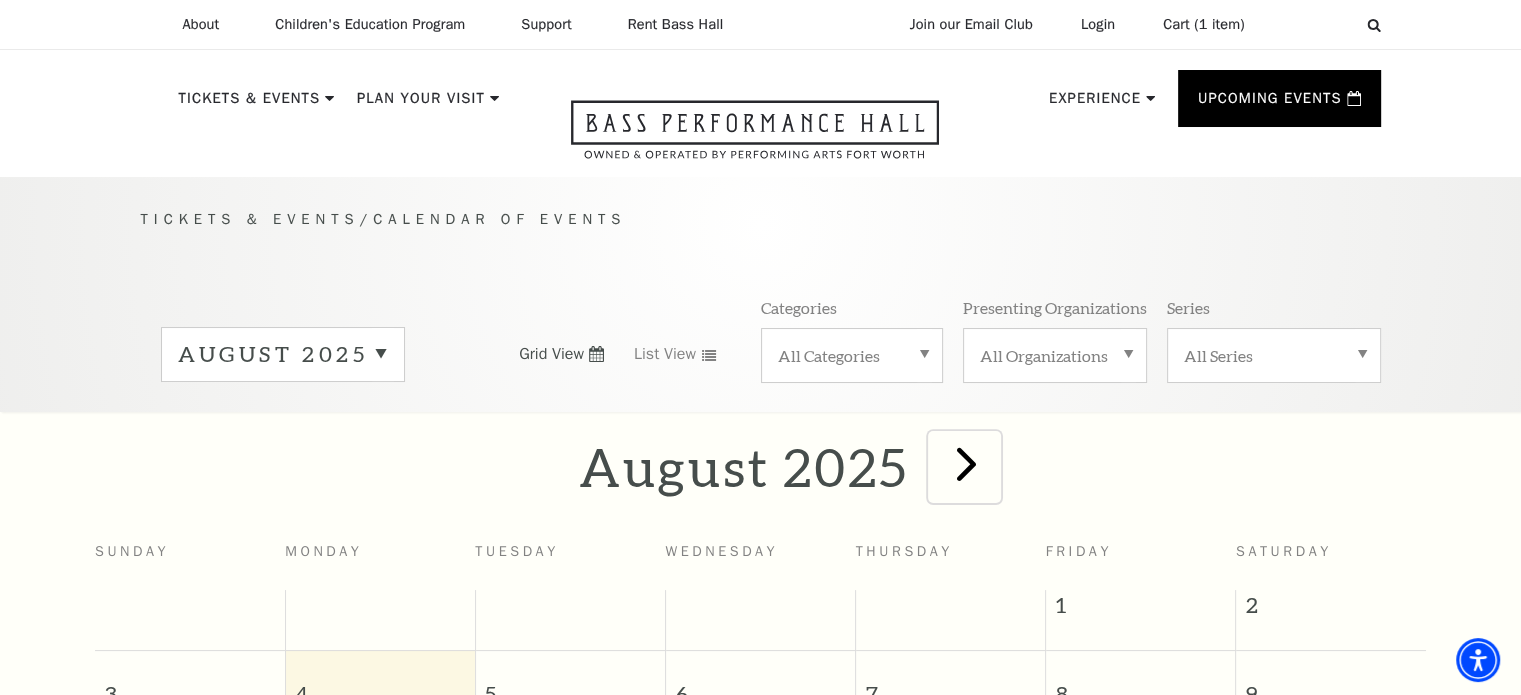 click at bounding box center (966, 463) 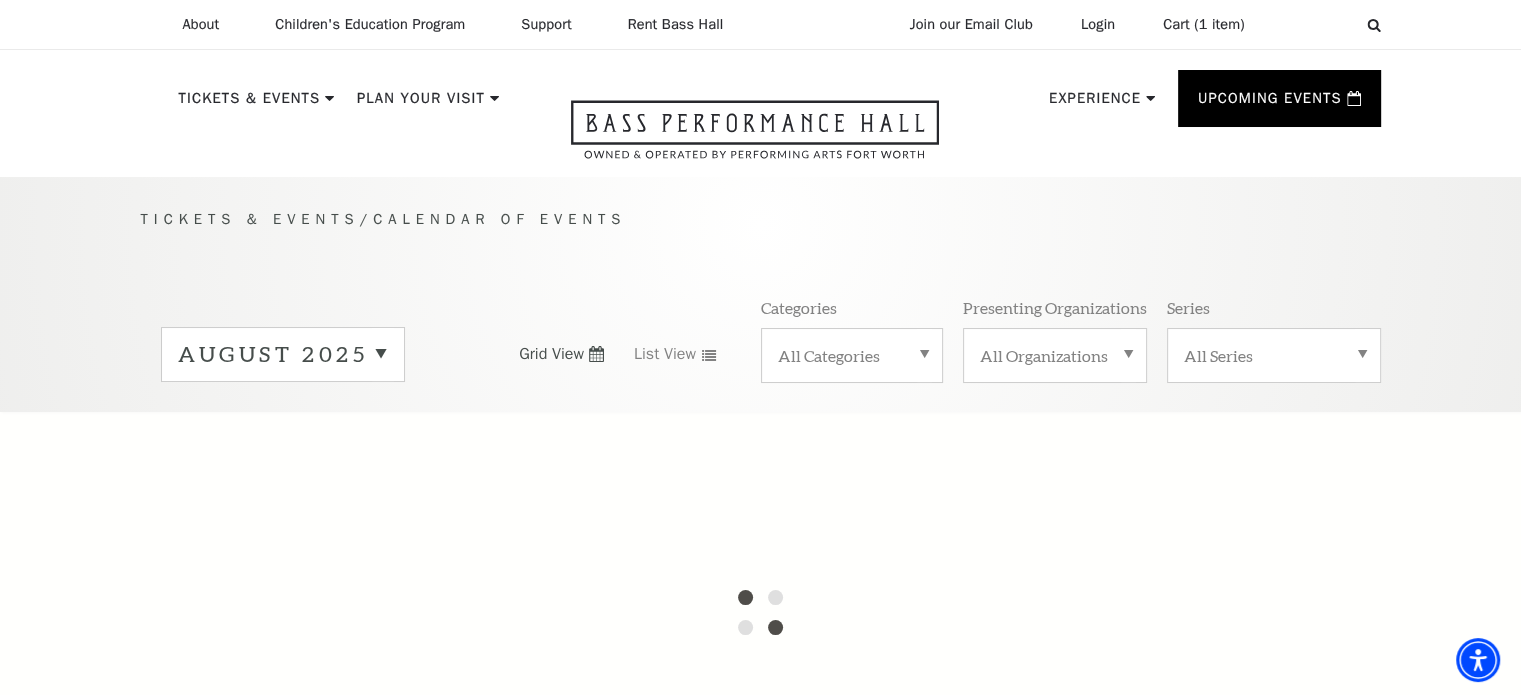 click at bounding box center (760, 612) 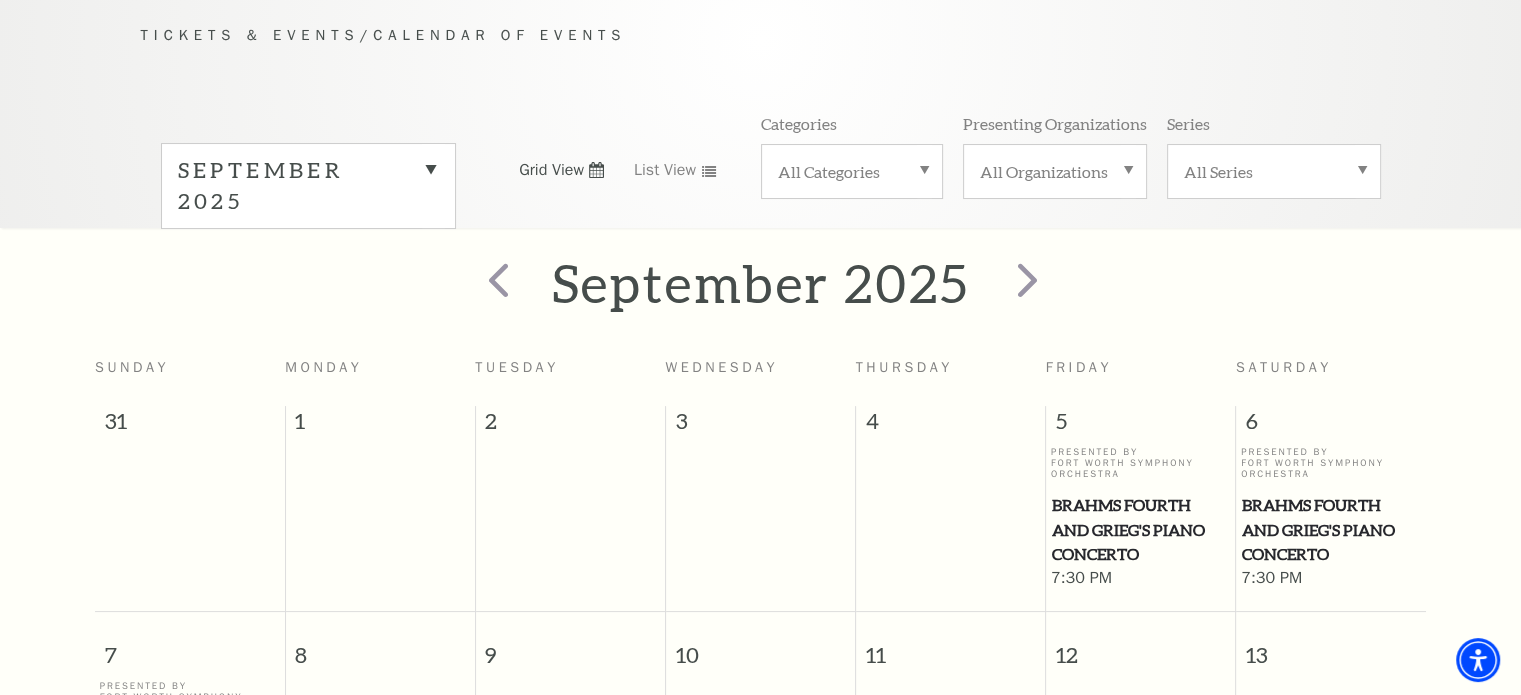 scroll, scrollTop: 179, scrollLeft: 0, axis: vertical 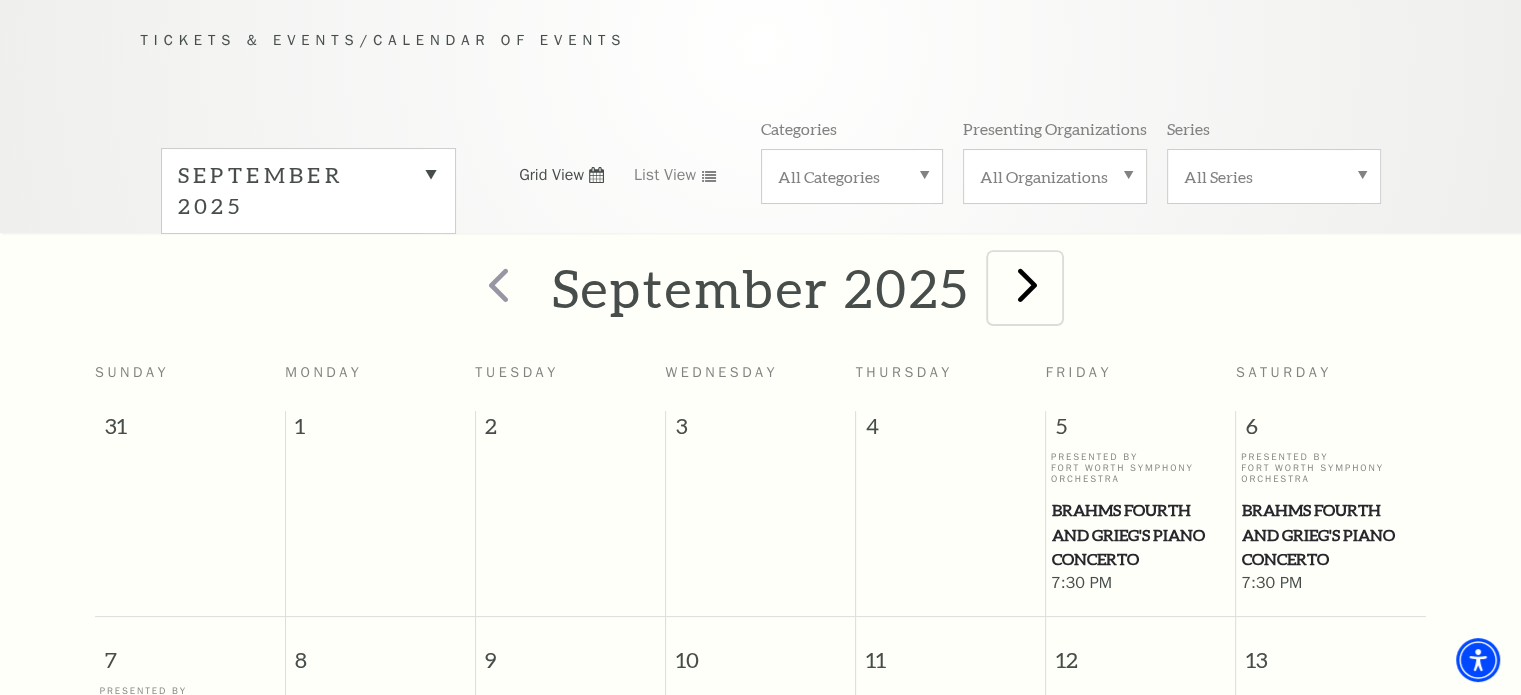 click at bounding box center [1027, 284] 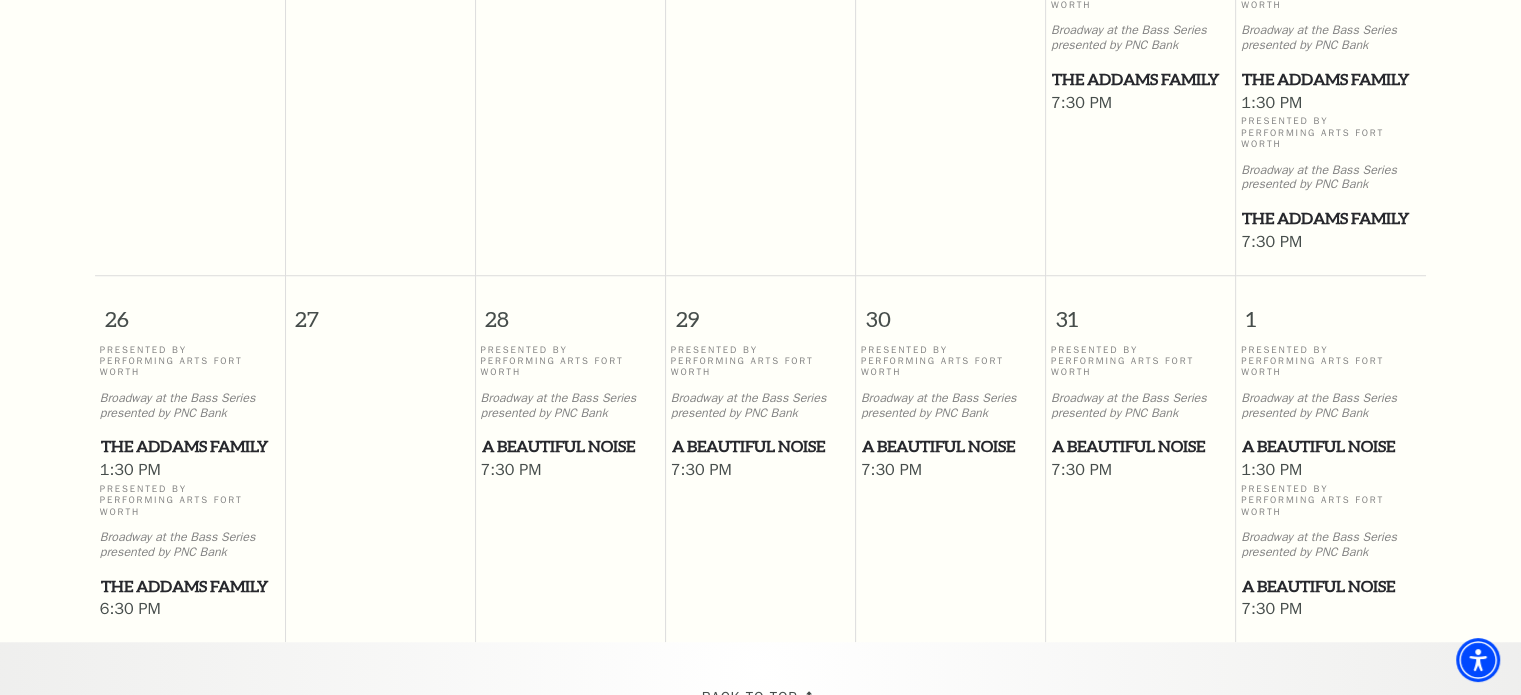 scroll, scrollTop: 1446, scrollLeft: 0, axis: vertical 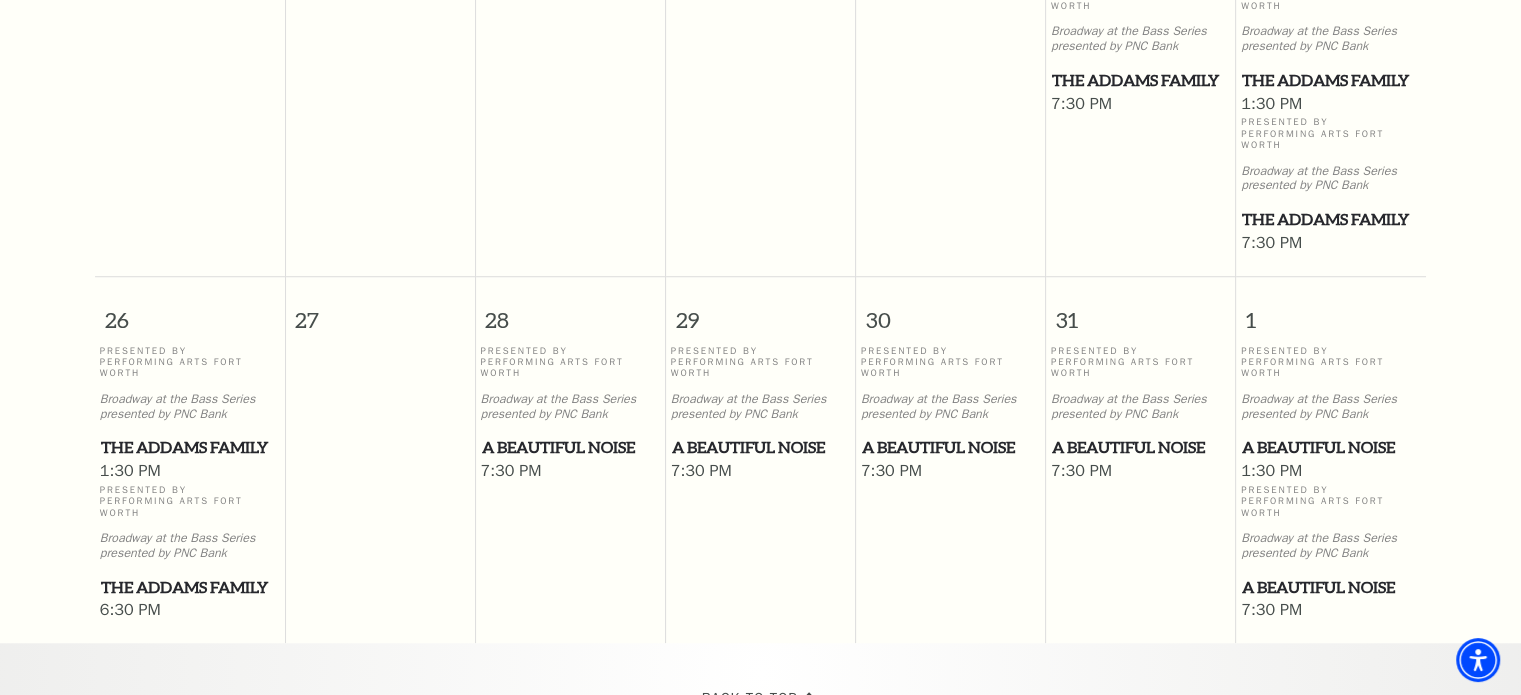 click on "A Beautiful Noise" at bounding box center (571, 447) 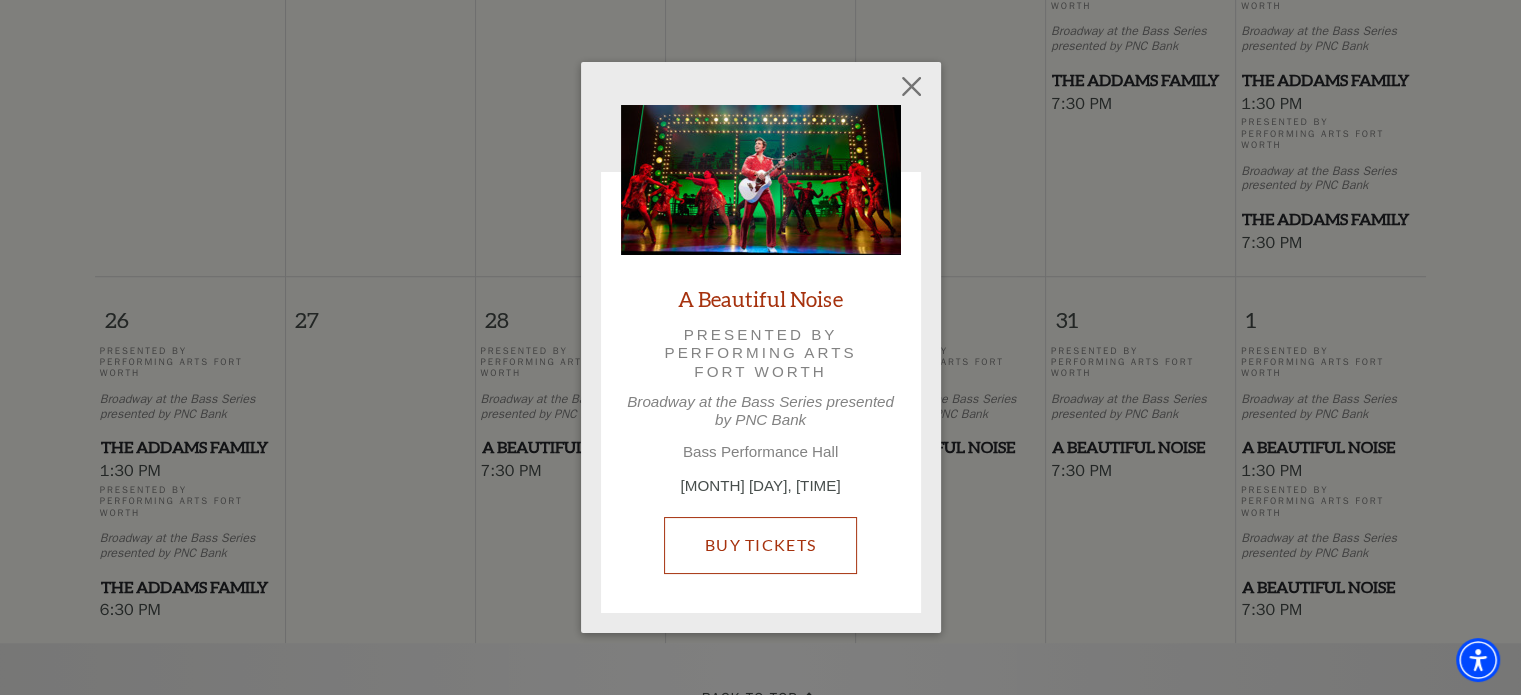 click on "Buy Tickets" at bounding box center (760, 545) 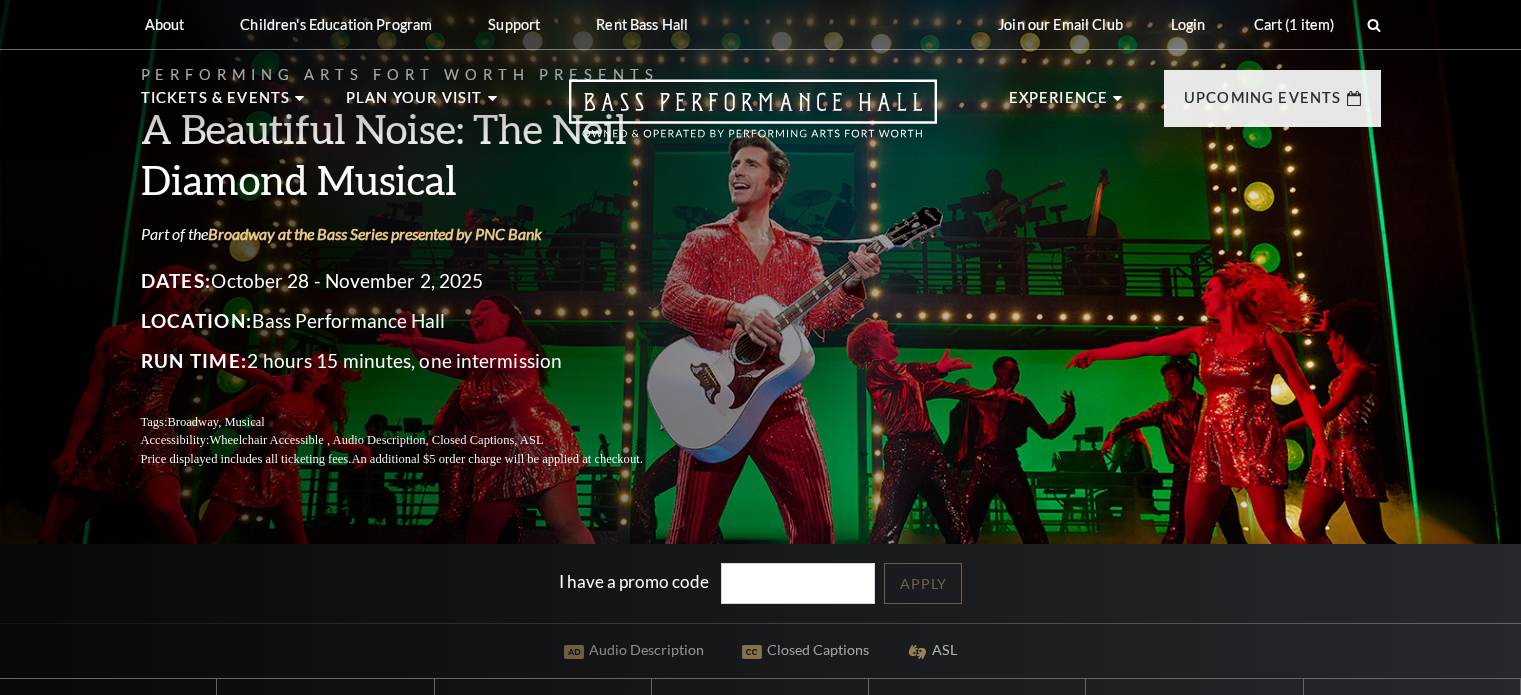 scroll, scrollTop: 0, scrollLeft: 0, axis: both 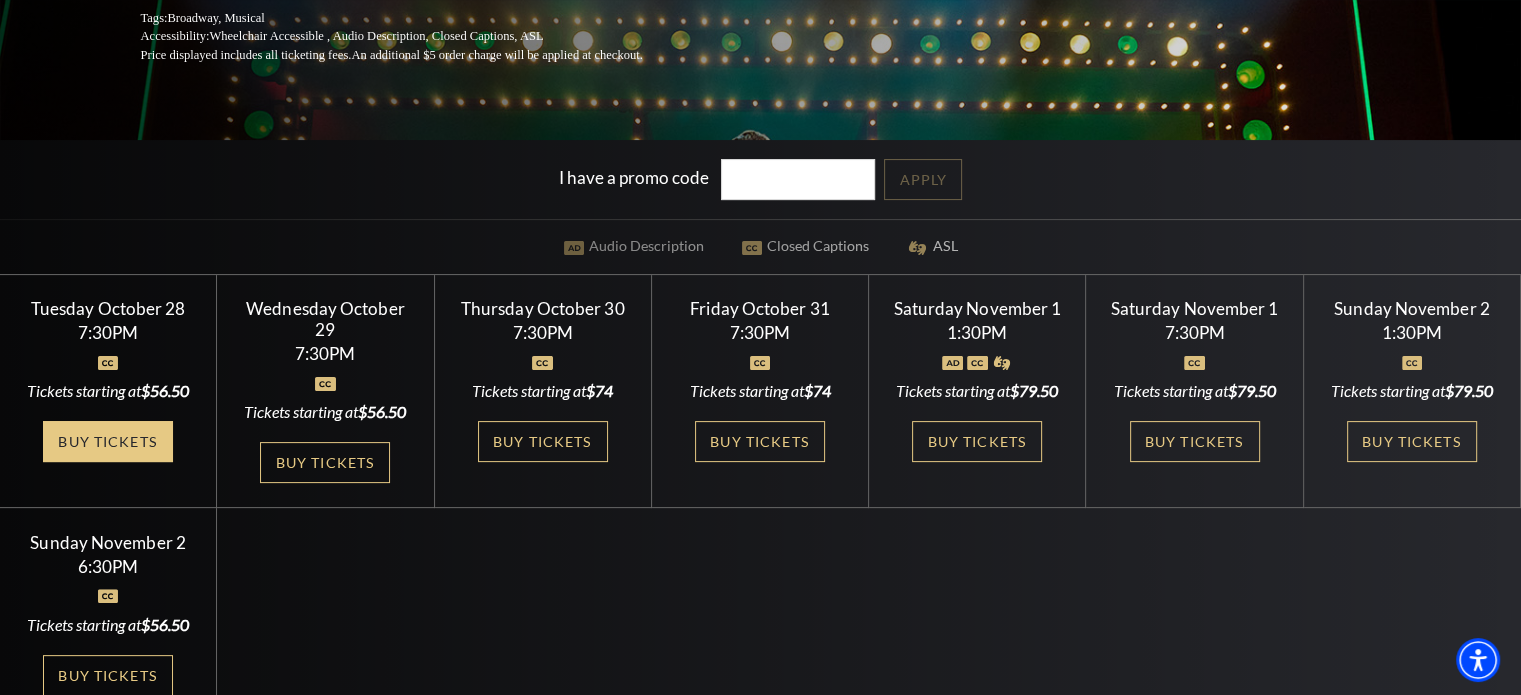 click on "Buy Tickets" at bounding box center (108, 441) 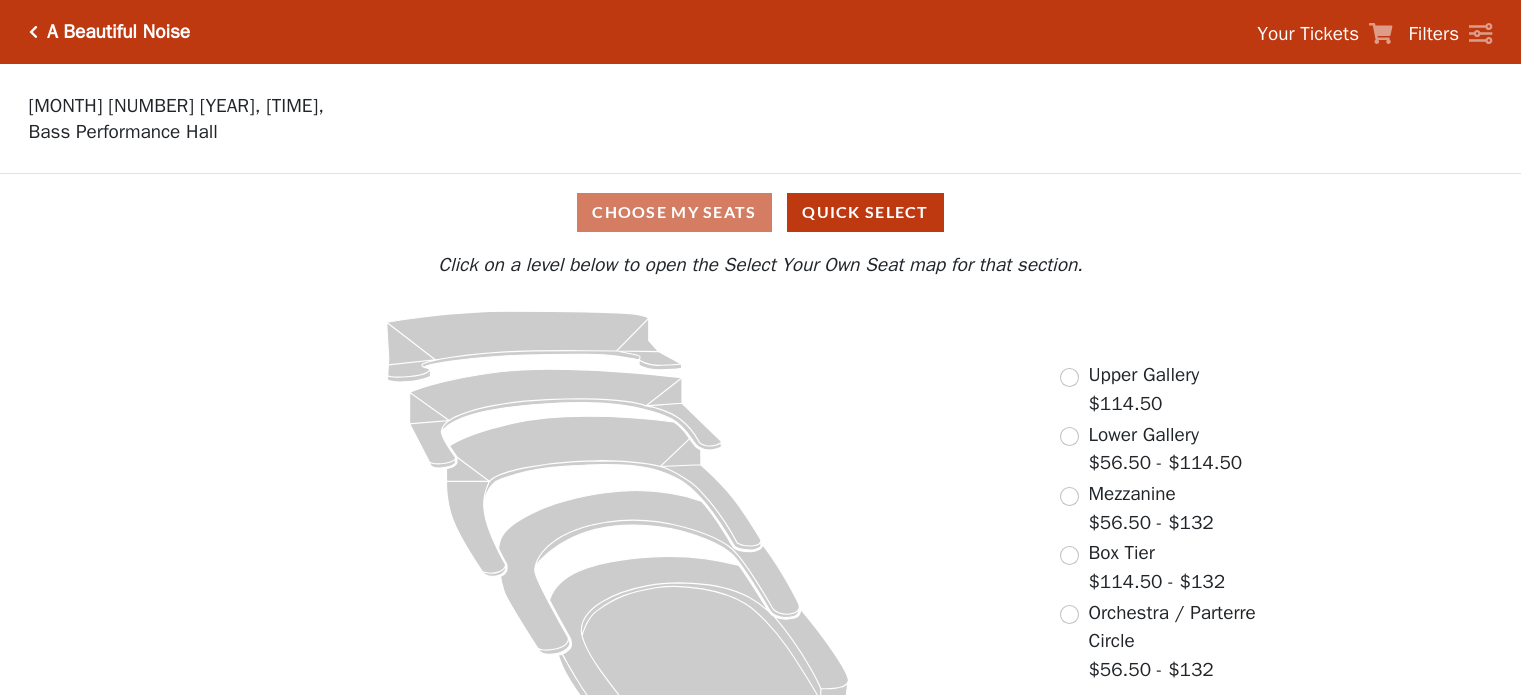 scroll, scrollTop: 0, scrollLeft: 0, axis: both 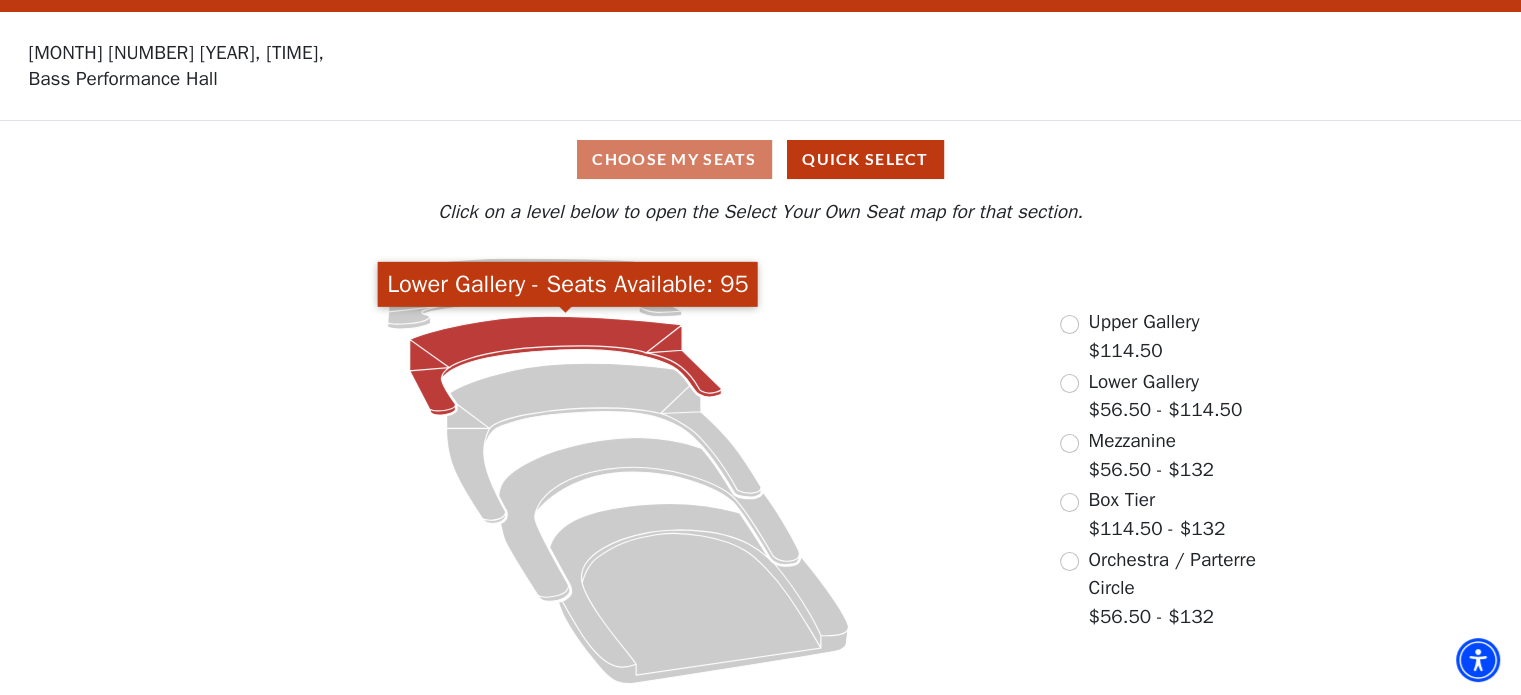 click 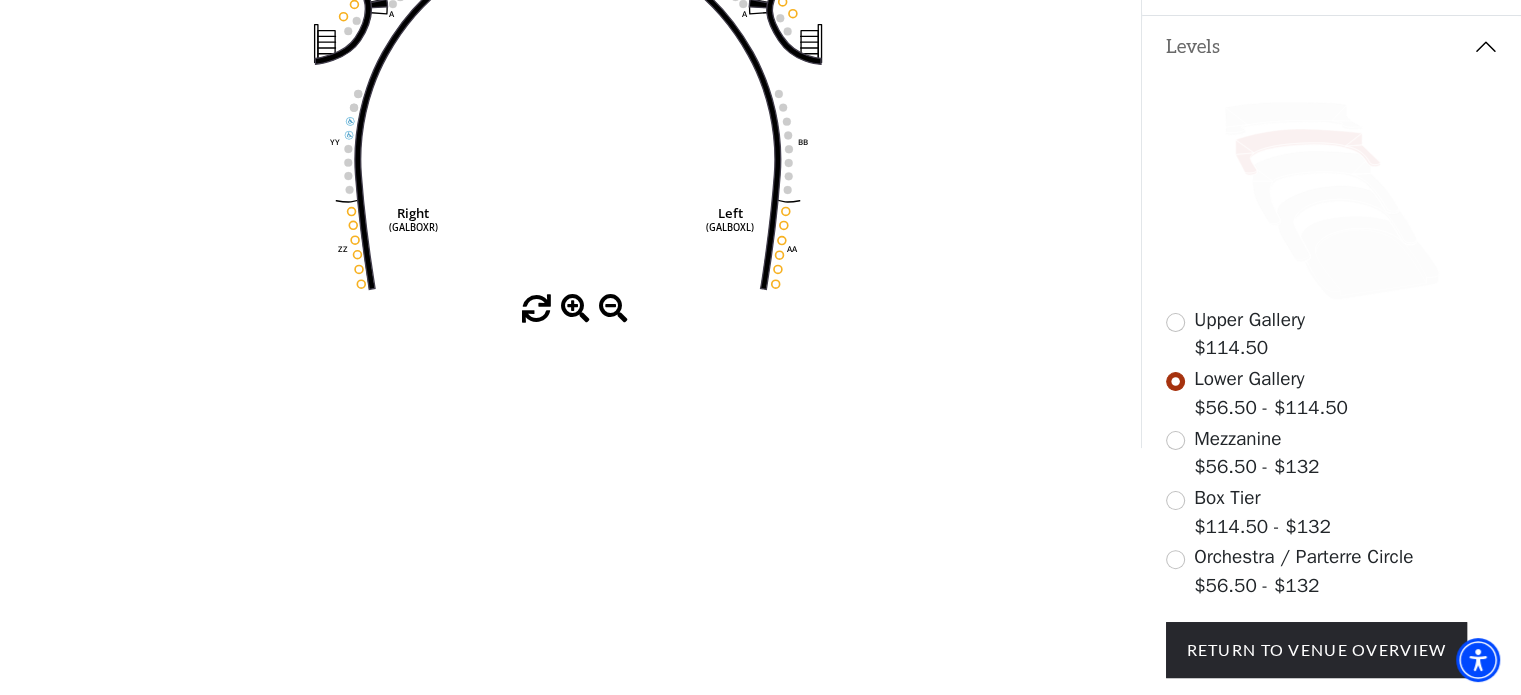 scroll, scrollTop: 544, scrollLeft: 0, axis: vertical 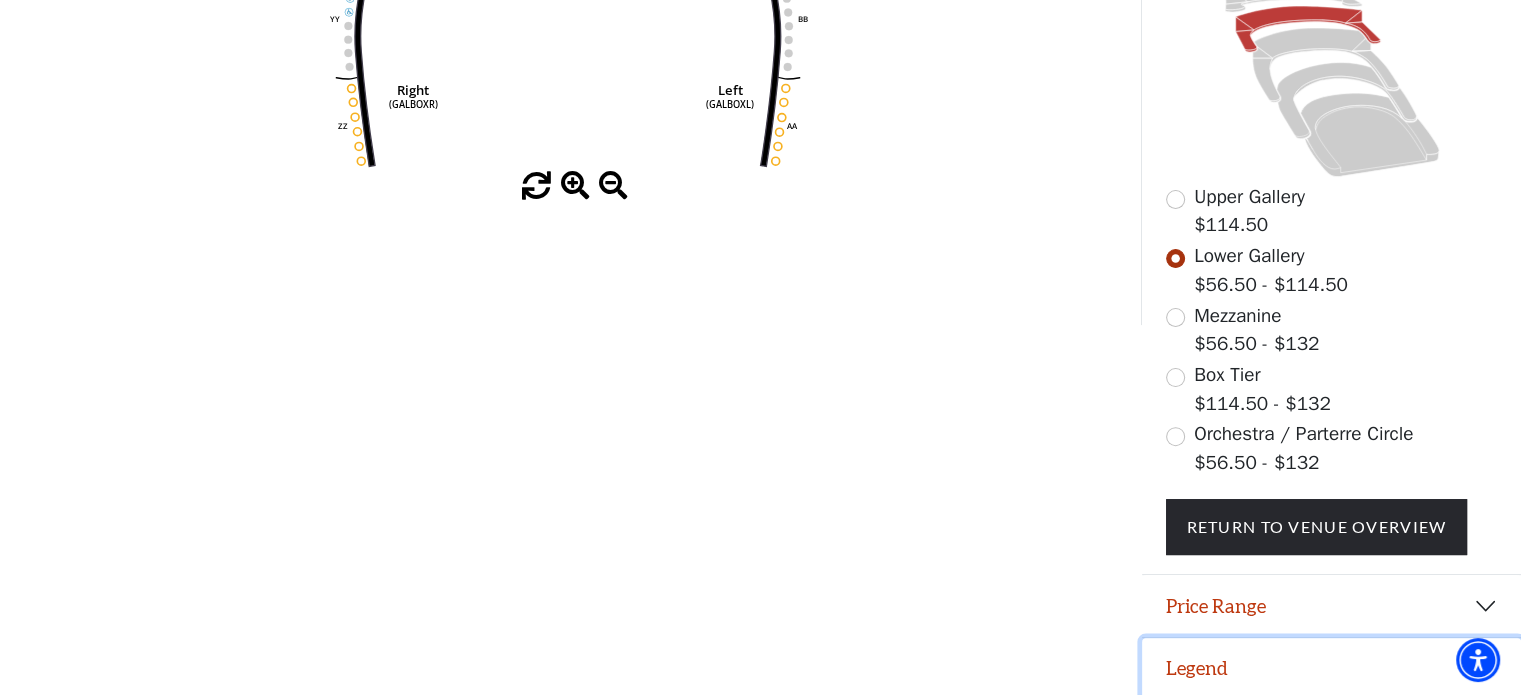 click on "Legend" at bounding box center [1331, 669] 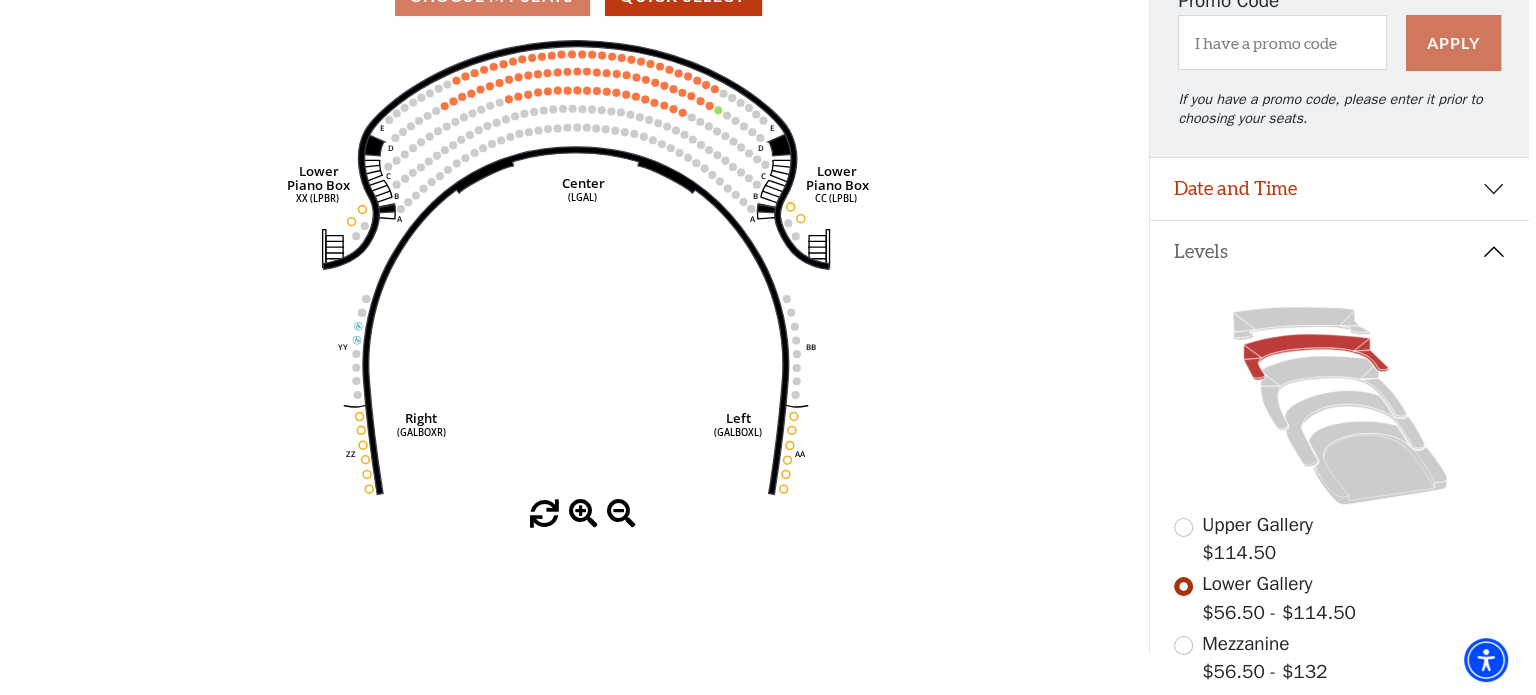 scroll, scrollTop: 0, scrollLeft: 0, axis: both 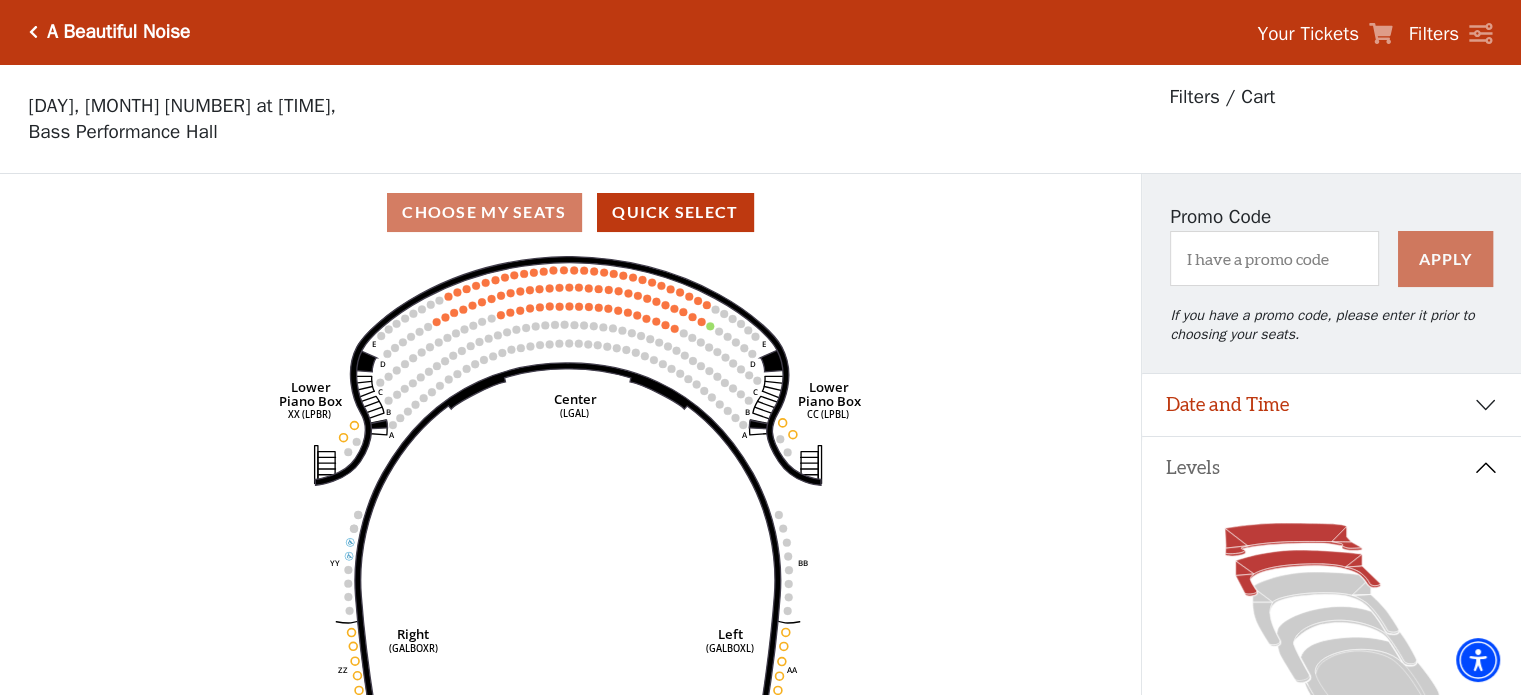 click 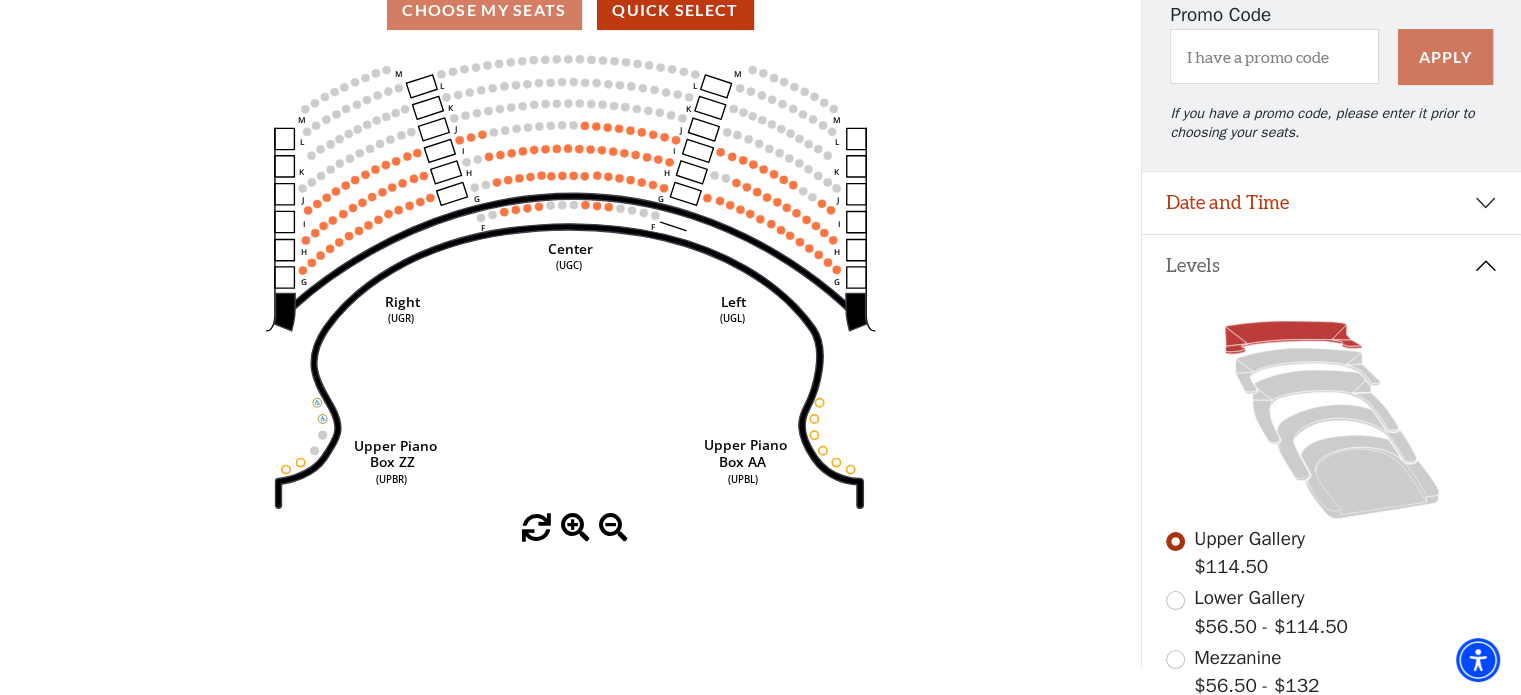 scroll, scrollTop: 203, scrollLeft: 0, axis: vertical 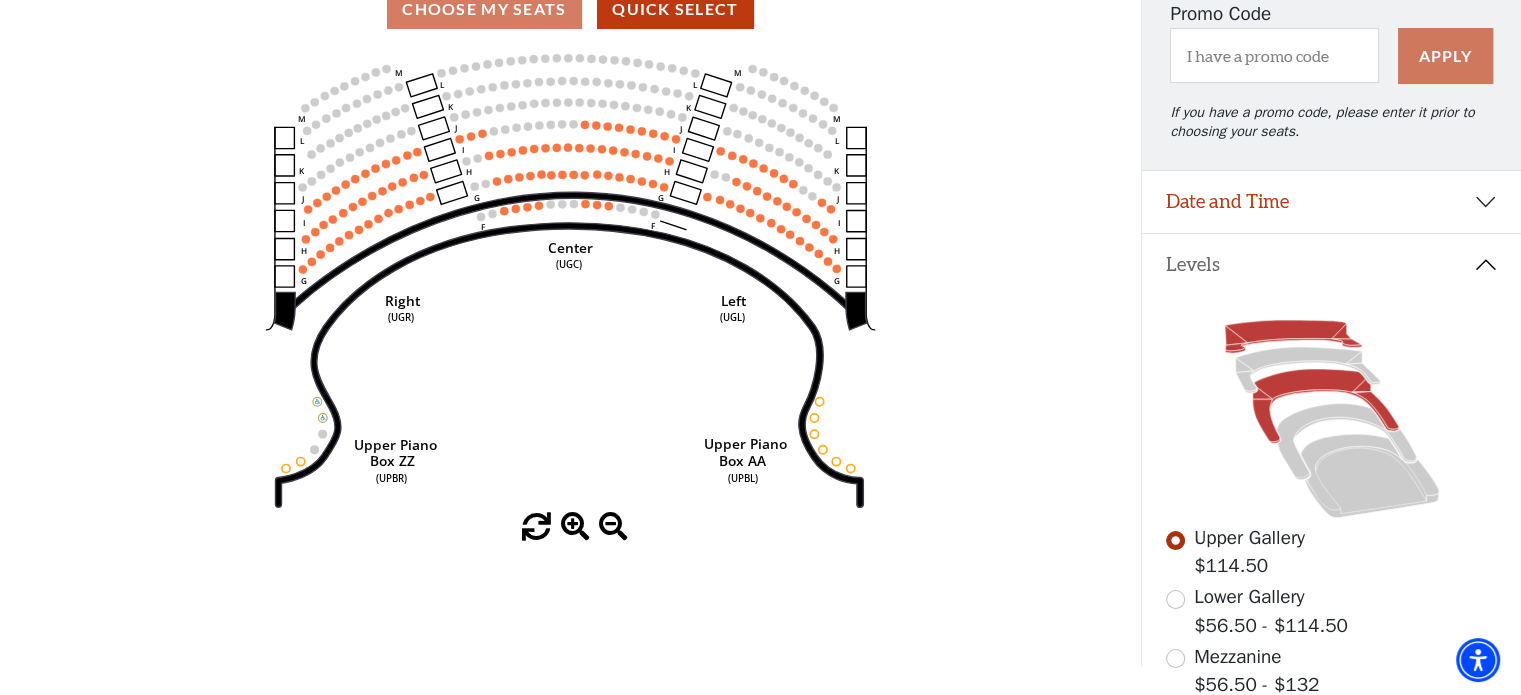 click 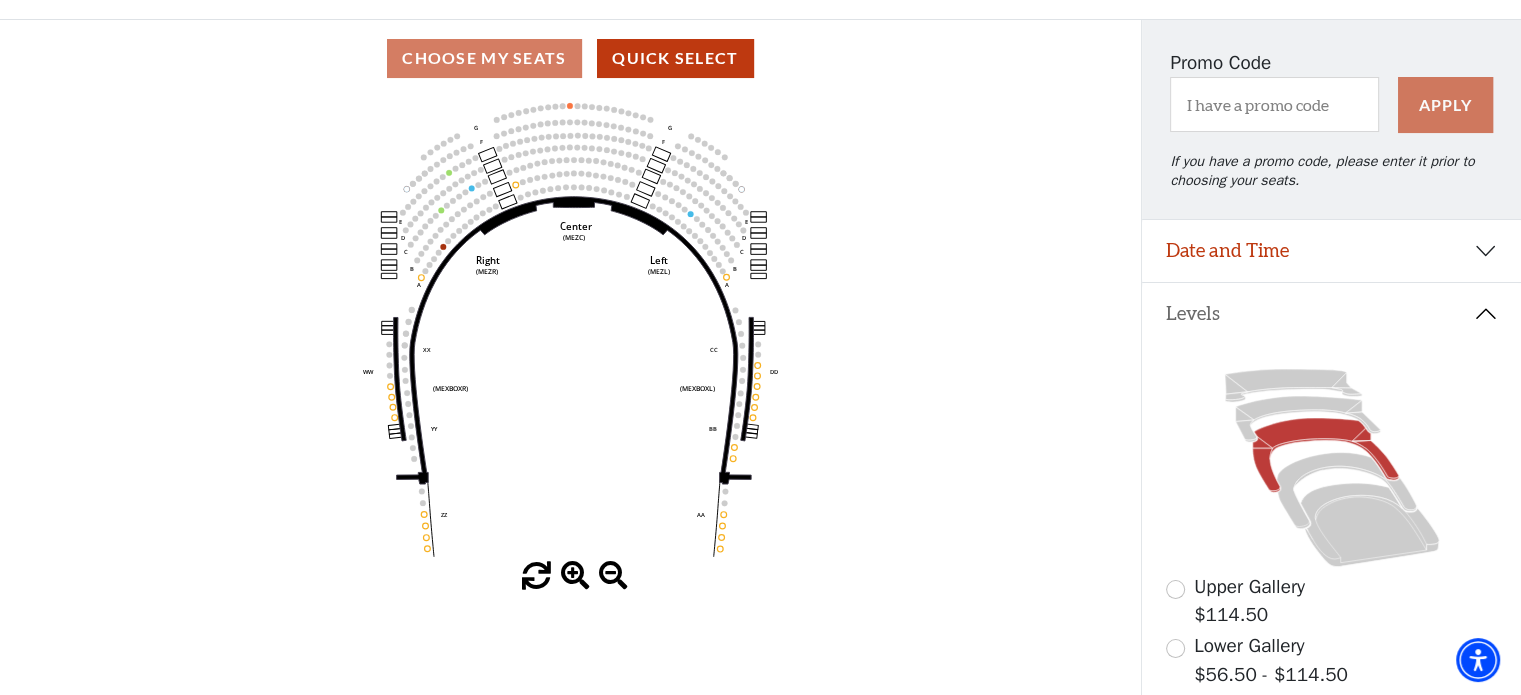 scroll, scrollTop: 155, scrollLeft: 0, axis: vertical 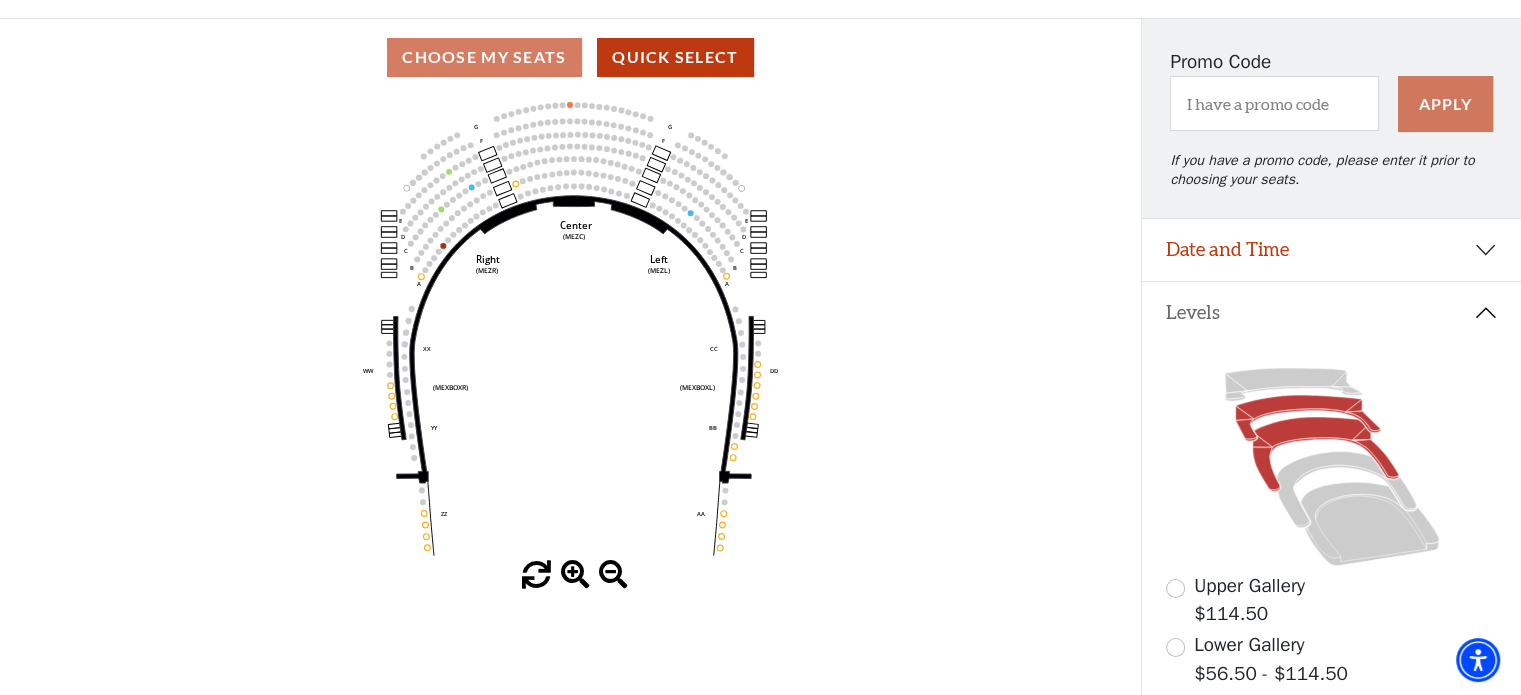 click 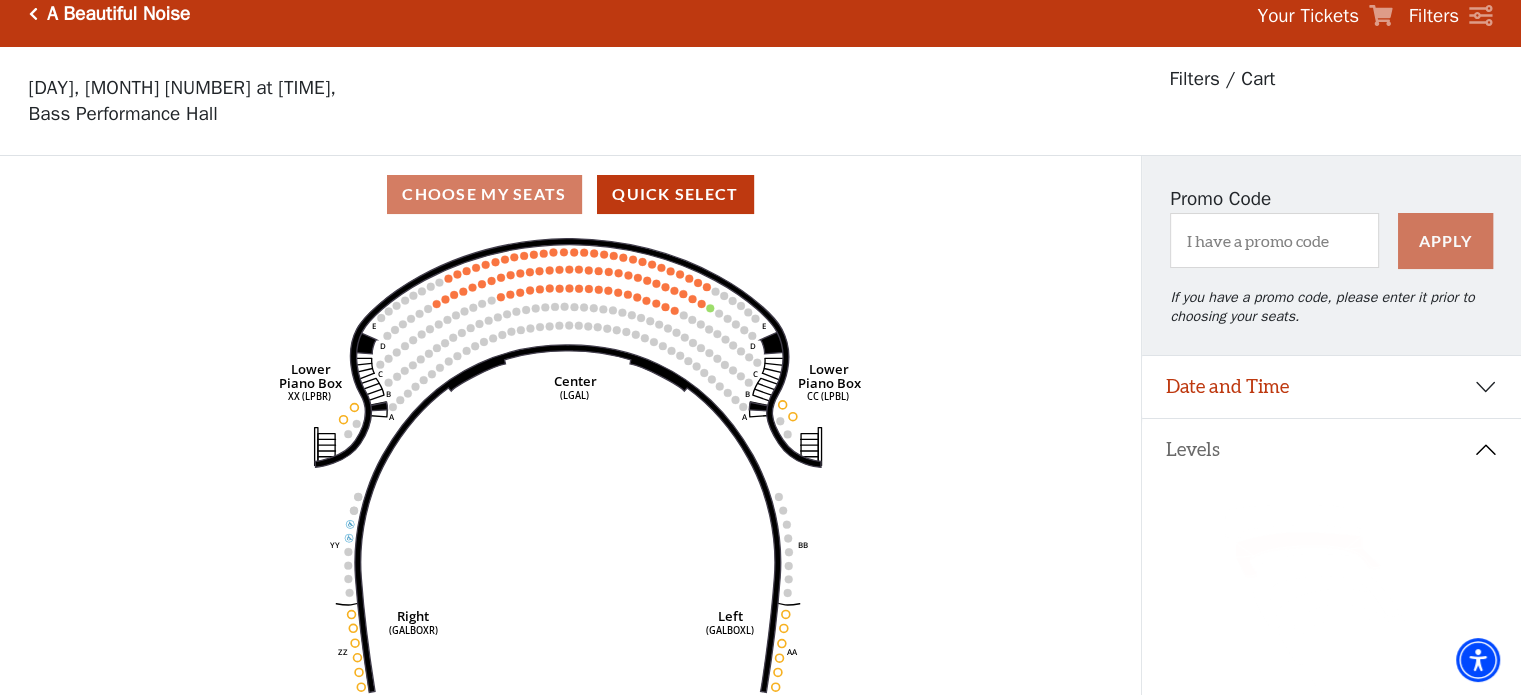 scroll, scrollTop: 0, scrollLeft: 0, axis: both 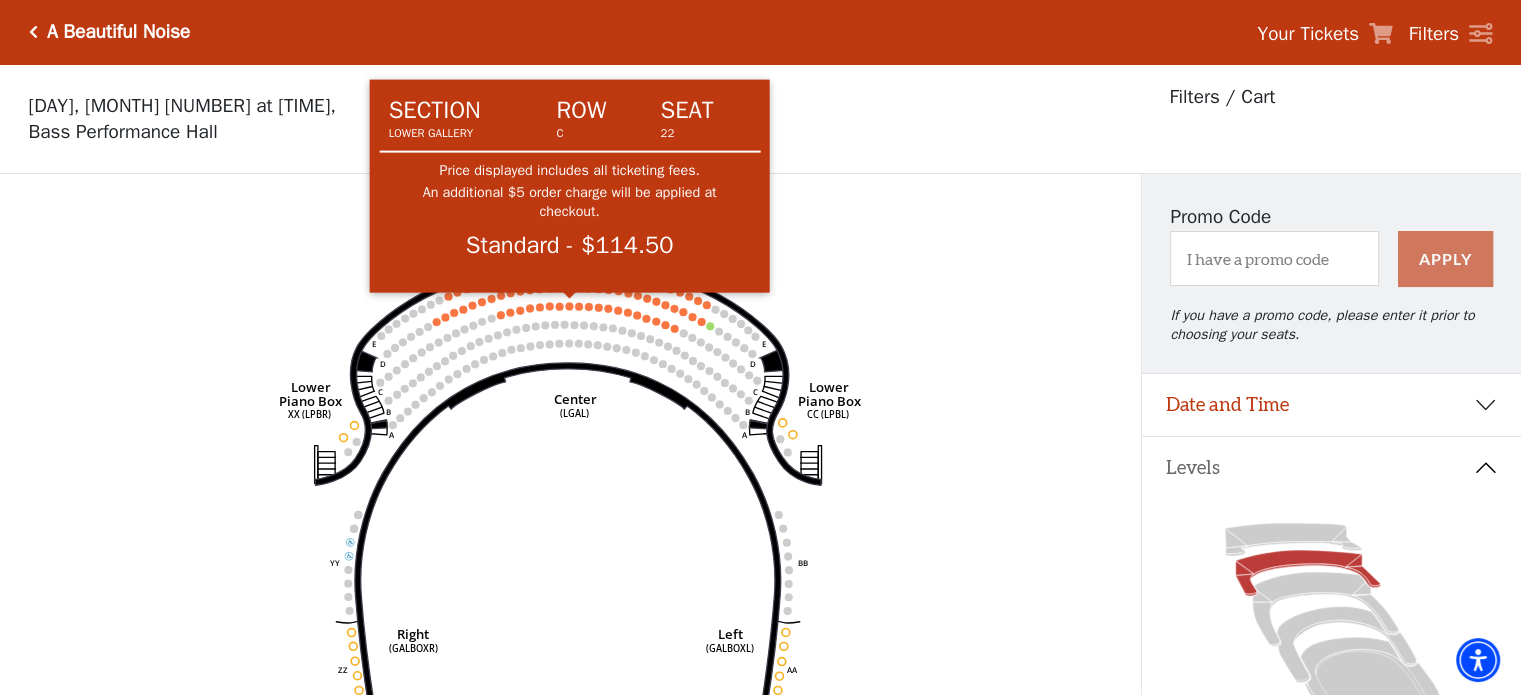 click 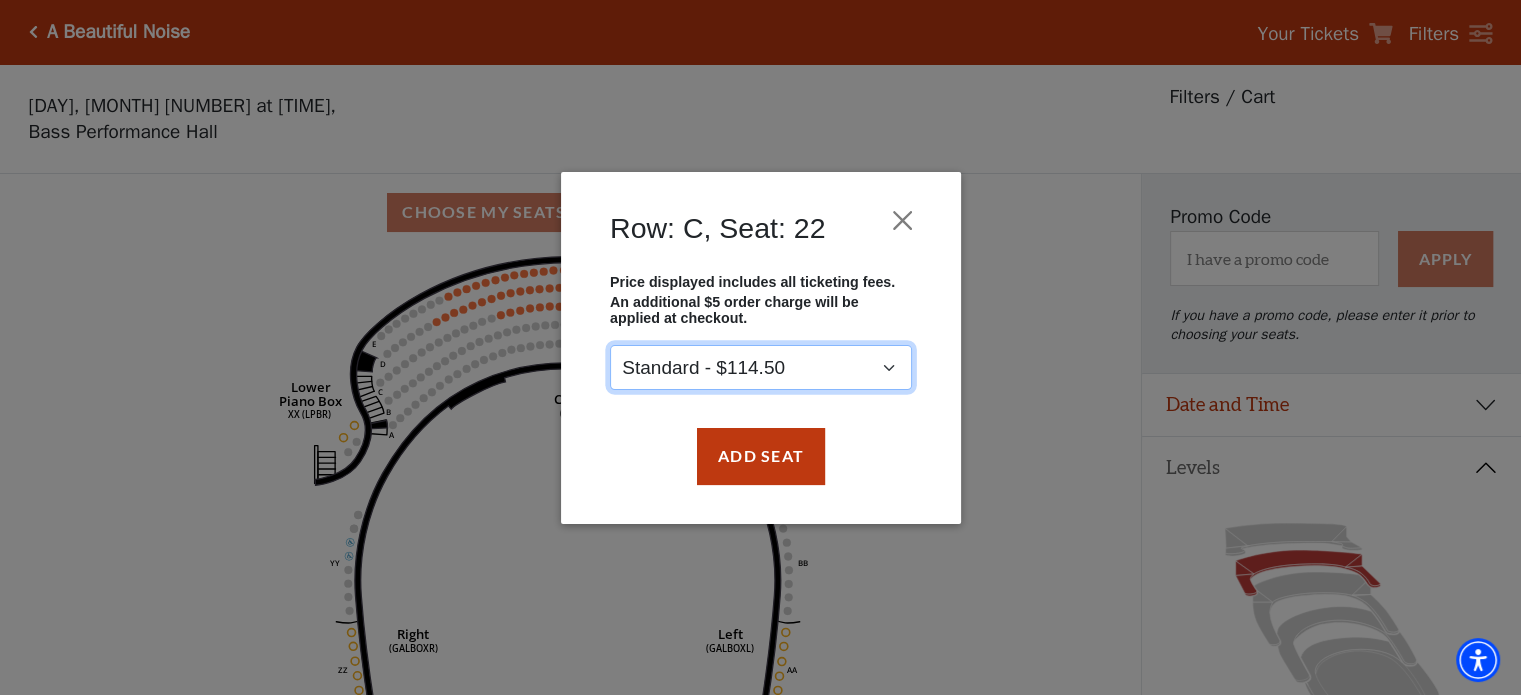 click on "Standard - $114.50" at bounding box center [761, 367] 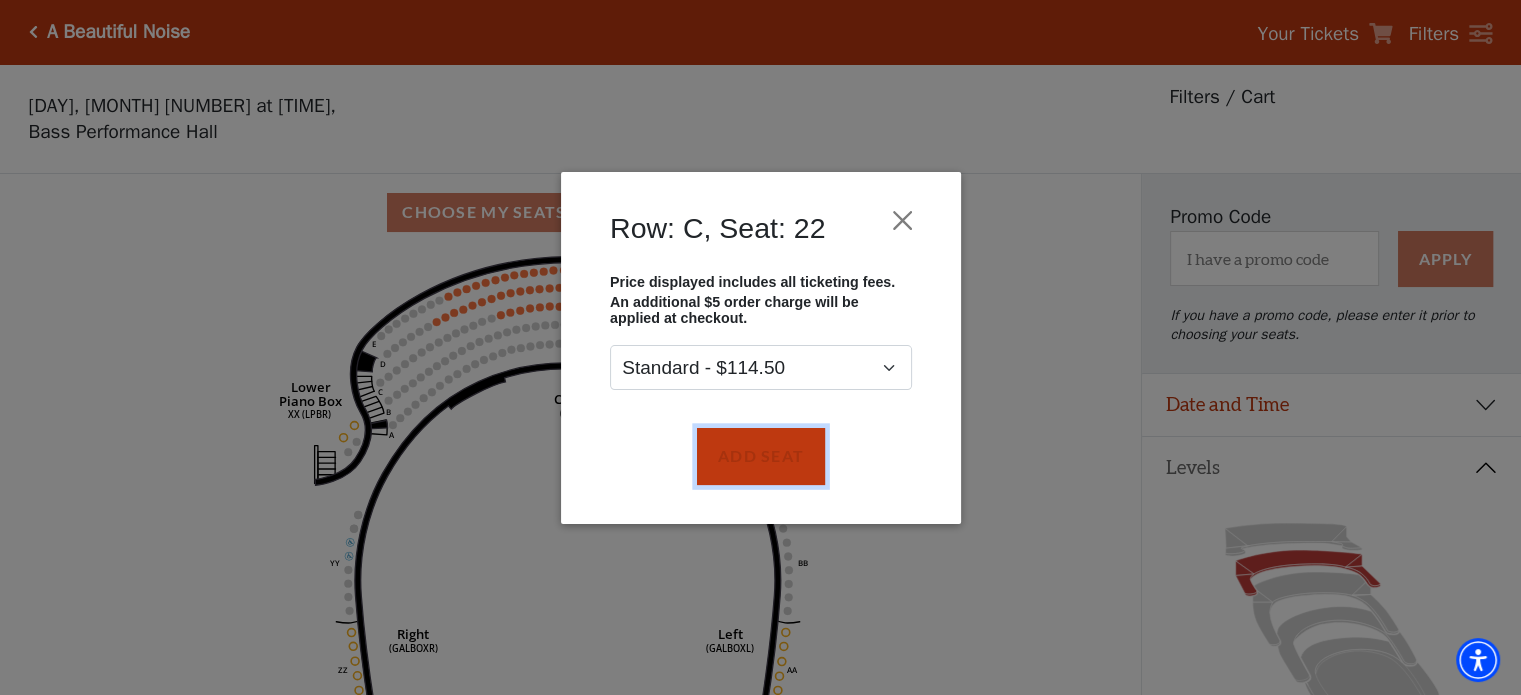 drag, startPoint x: 752, startPoint y: 462, endPoint x: 923, endPoint y: 351, distance: 203.8676 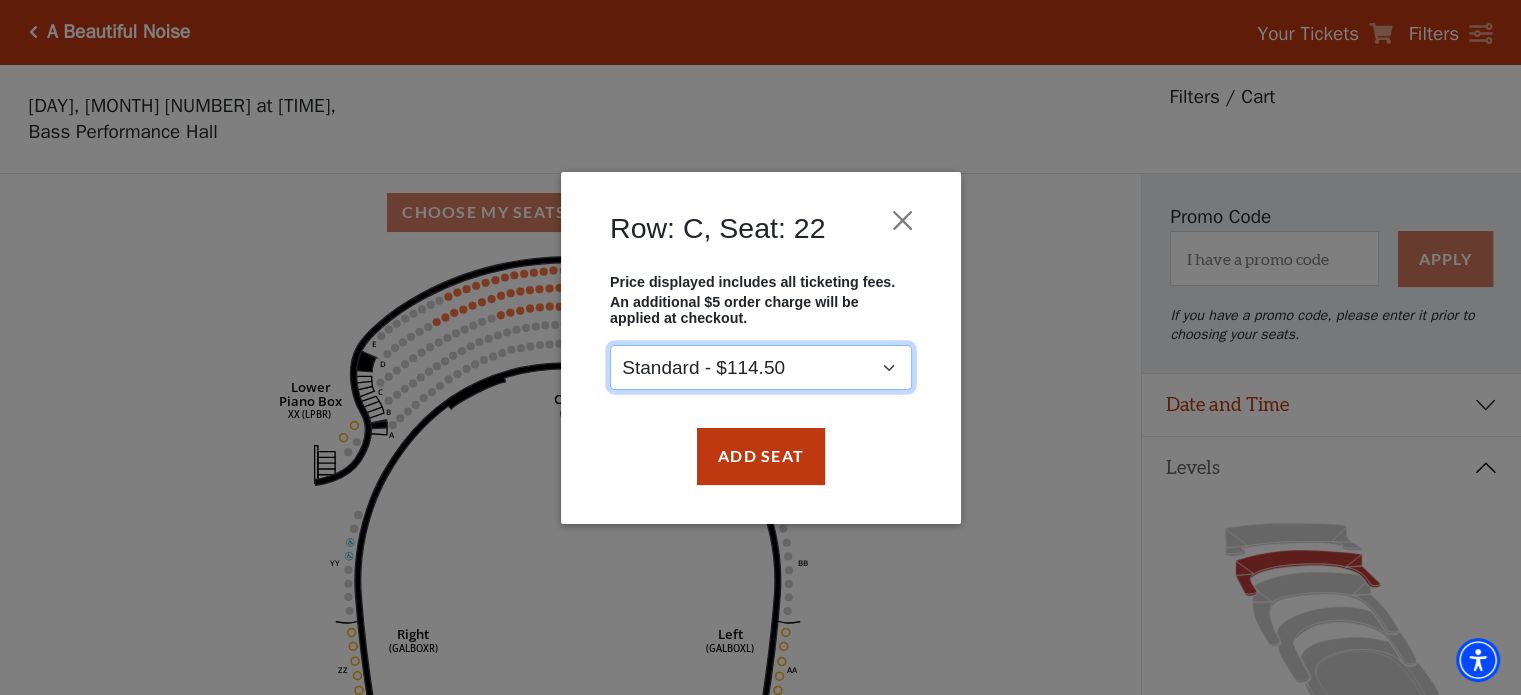 click on "Standard - $114.50" at bounding box center [761, 367] 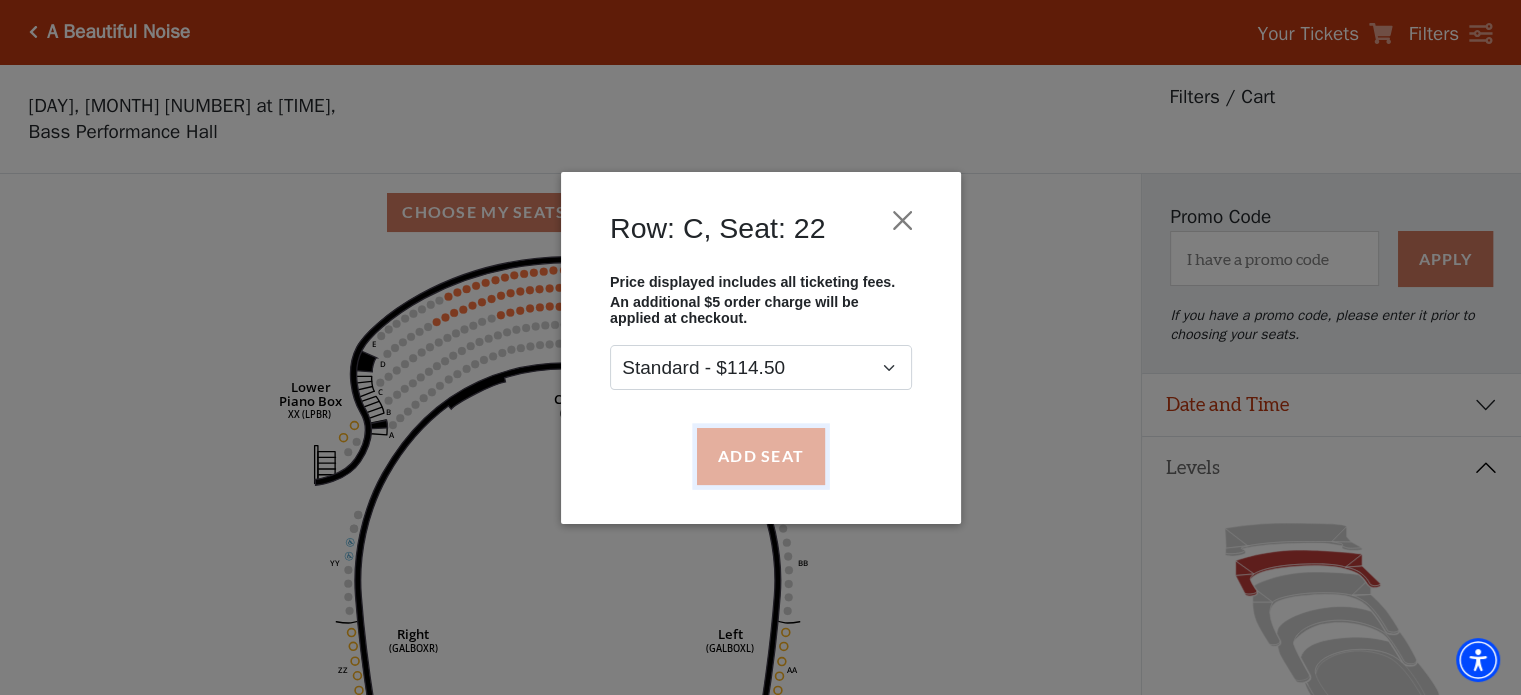 click on "Add Seat" at bounding box center (760, 456) 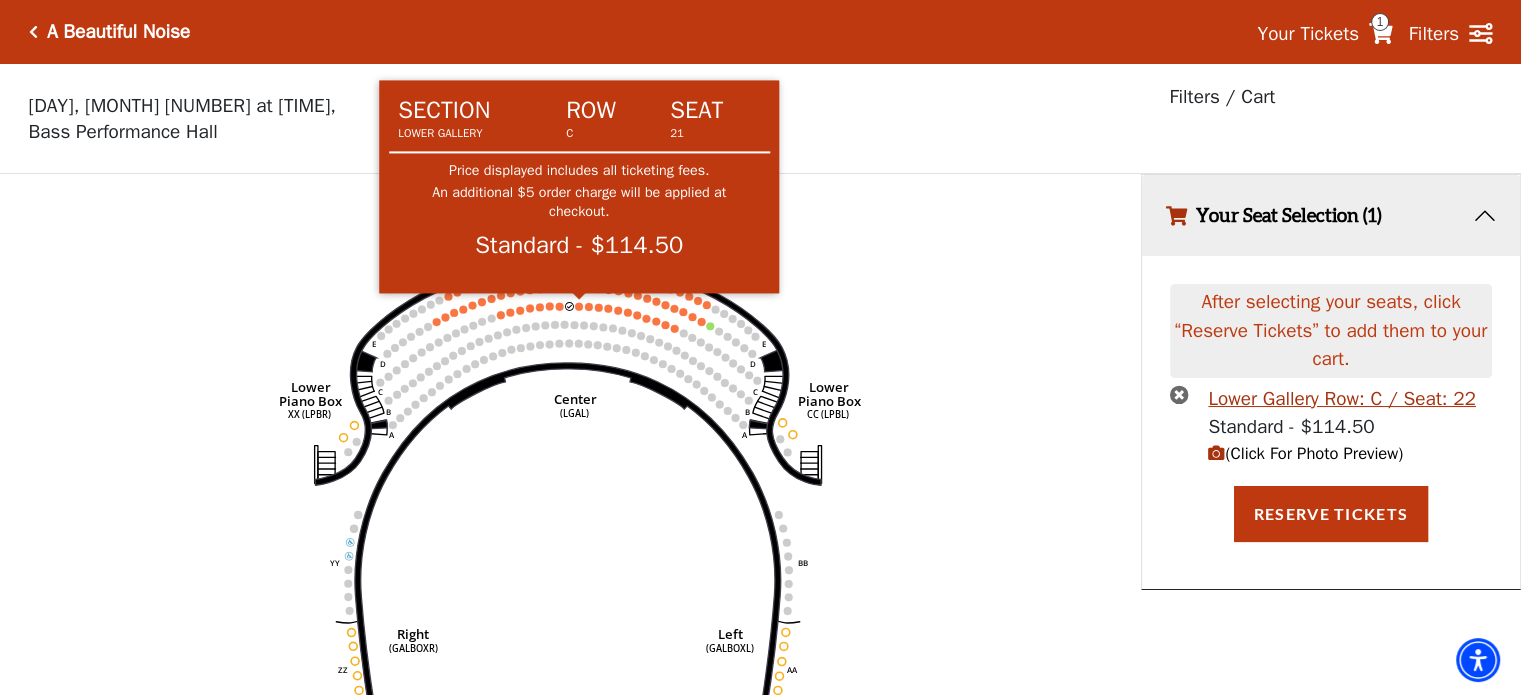 click 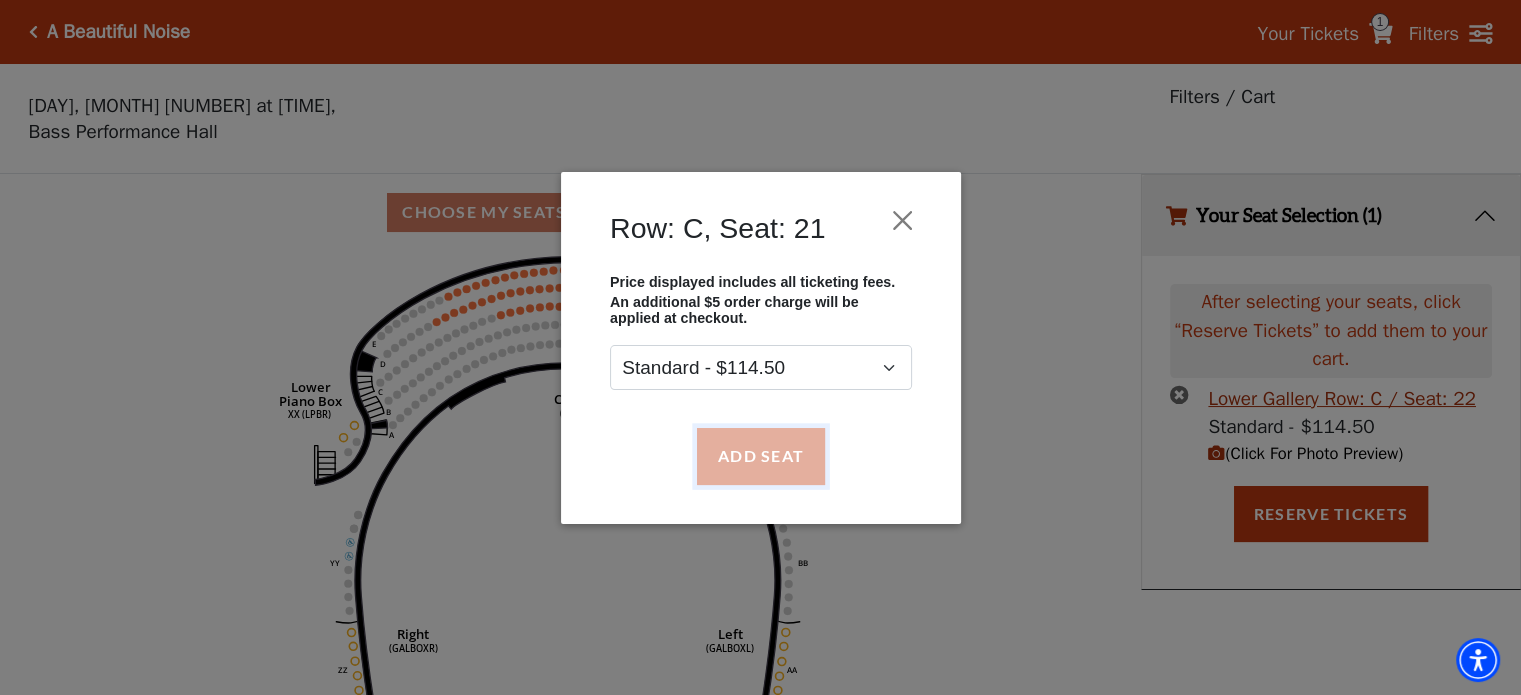 click on "Add Seat" at bounding box center [760, 456] 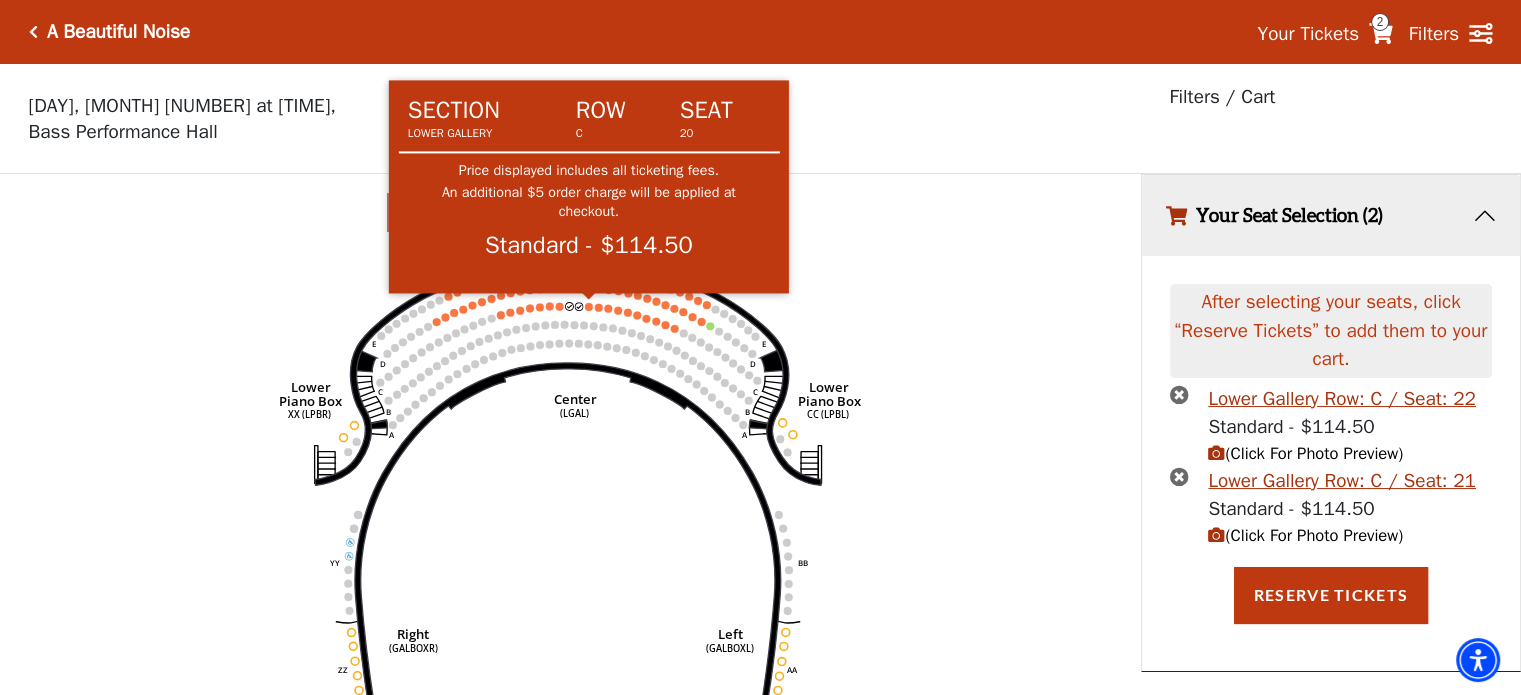 click 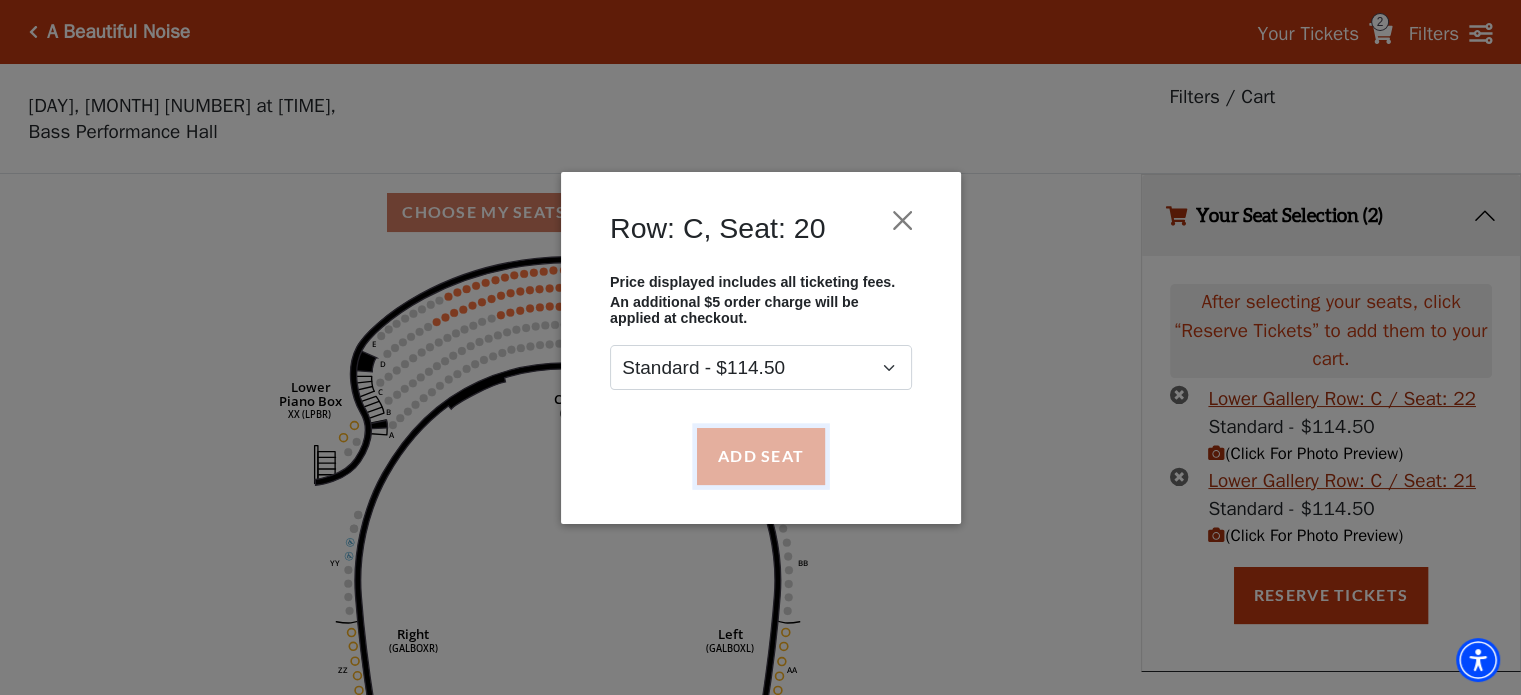 click on "Add Seat" at bounding box center [760, 456] 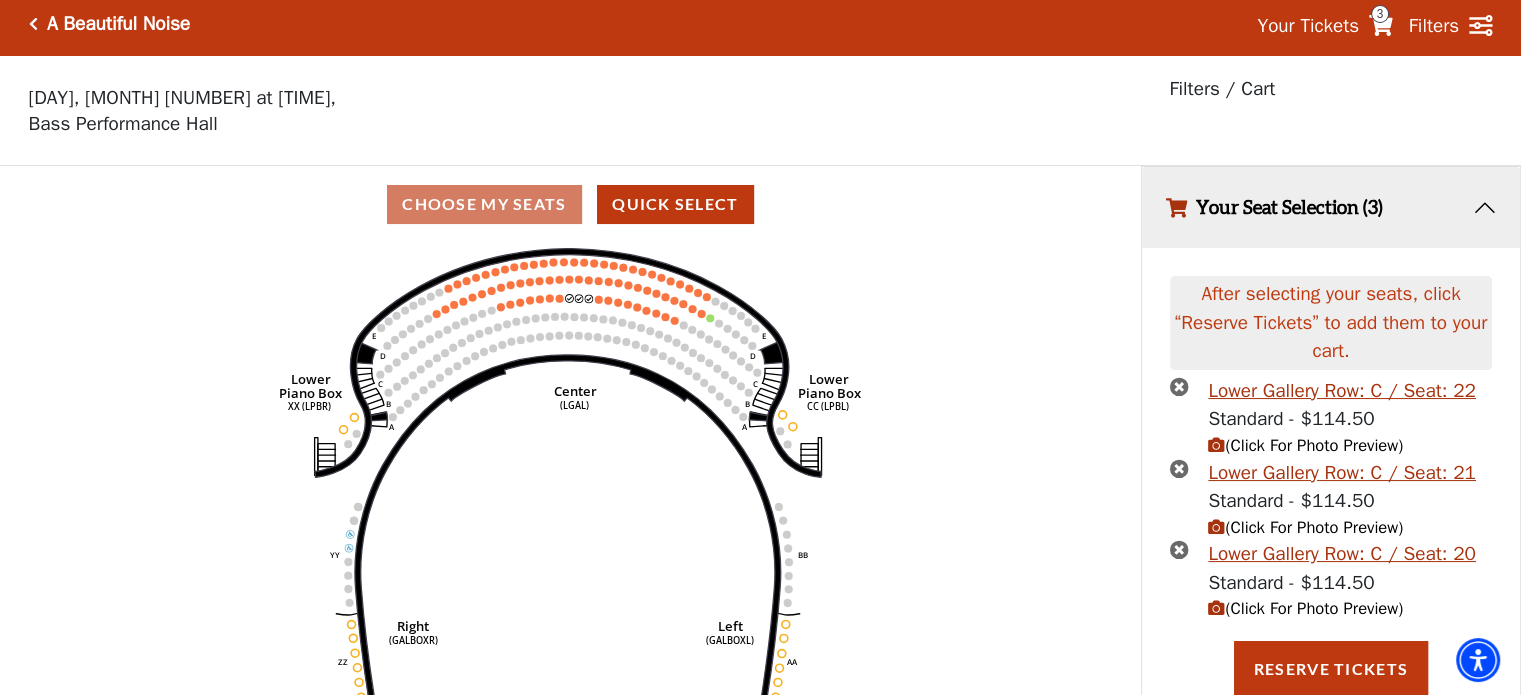 scroll, scrollTop: 56, scrollLeft: 0, axis: vertical 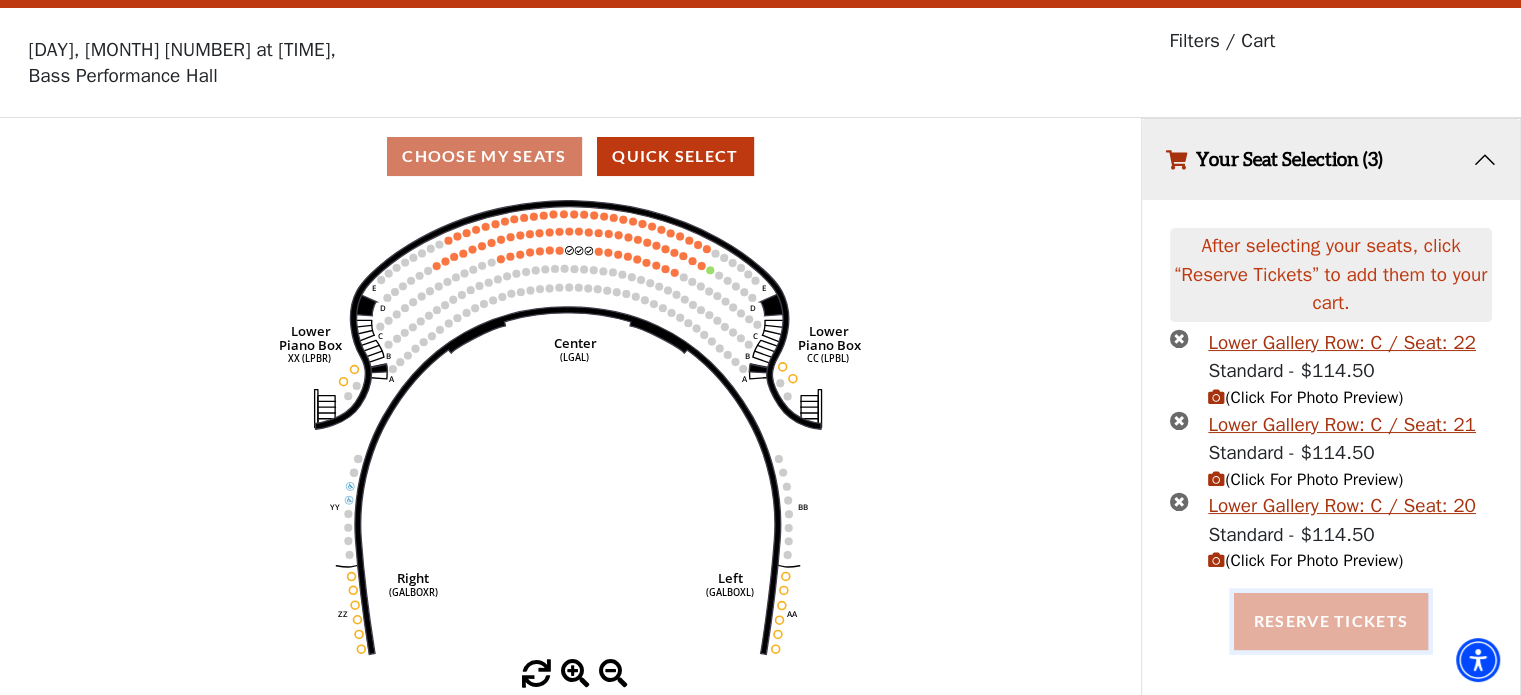 click on "Reserve Tickets" at bounding box center (1331, 621) 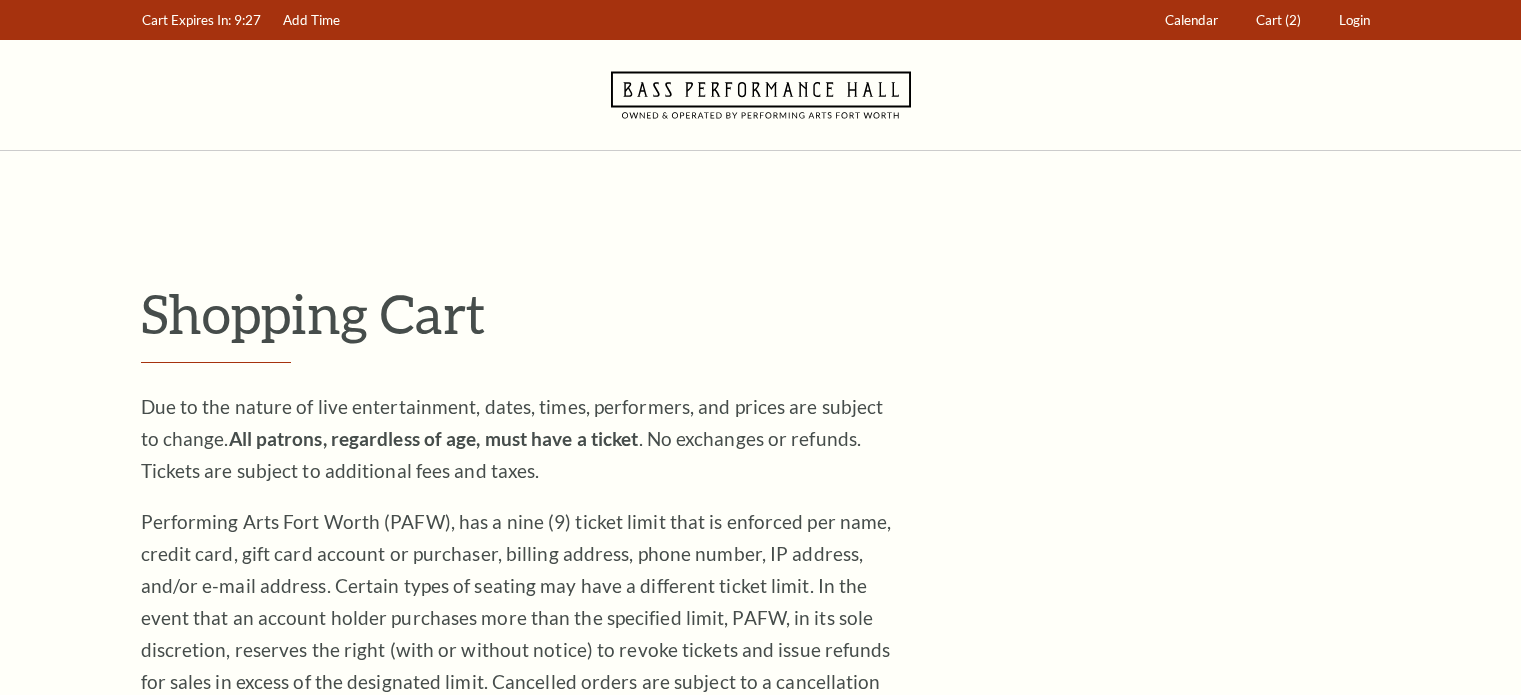 scroll, scrollTop: 0, scrollLeft: 0, axis: both 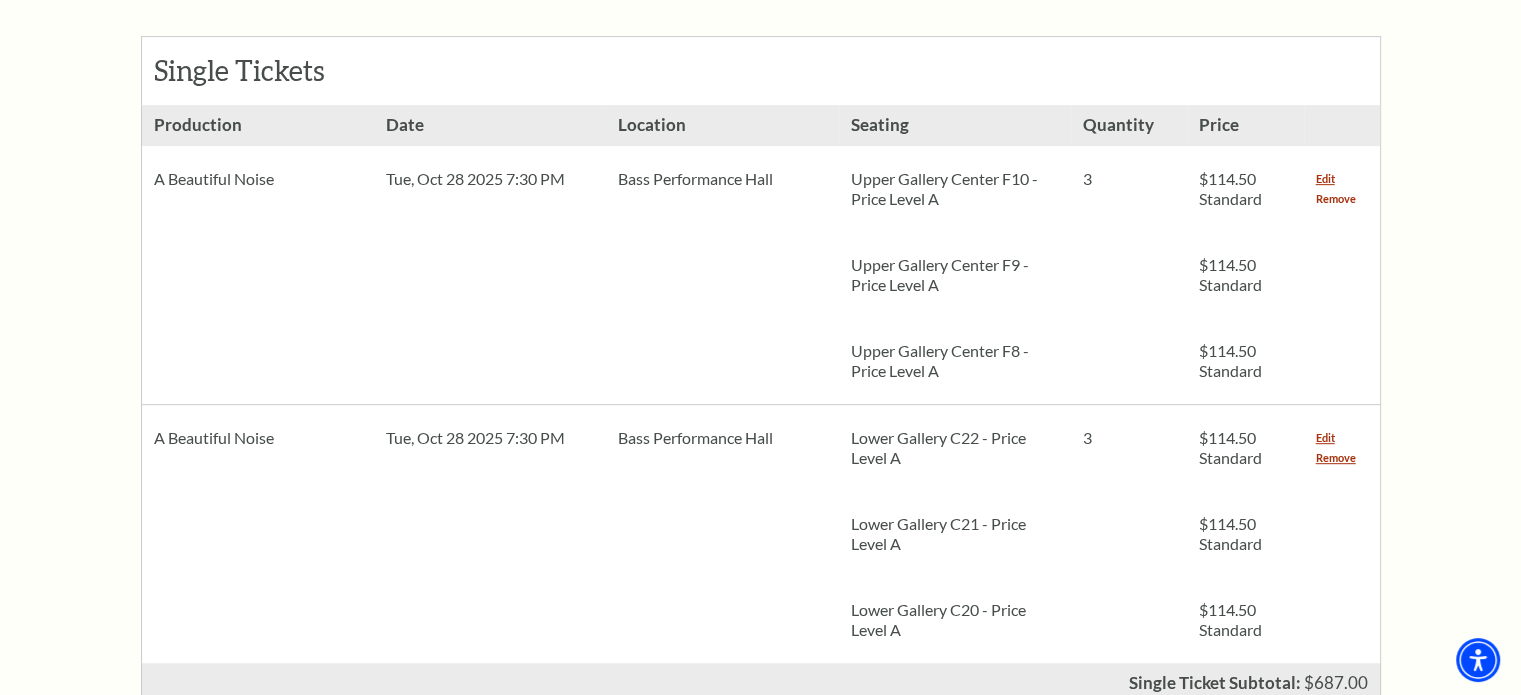 click on "Remove" at bounding box center (1336, 199) 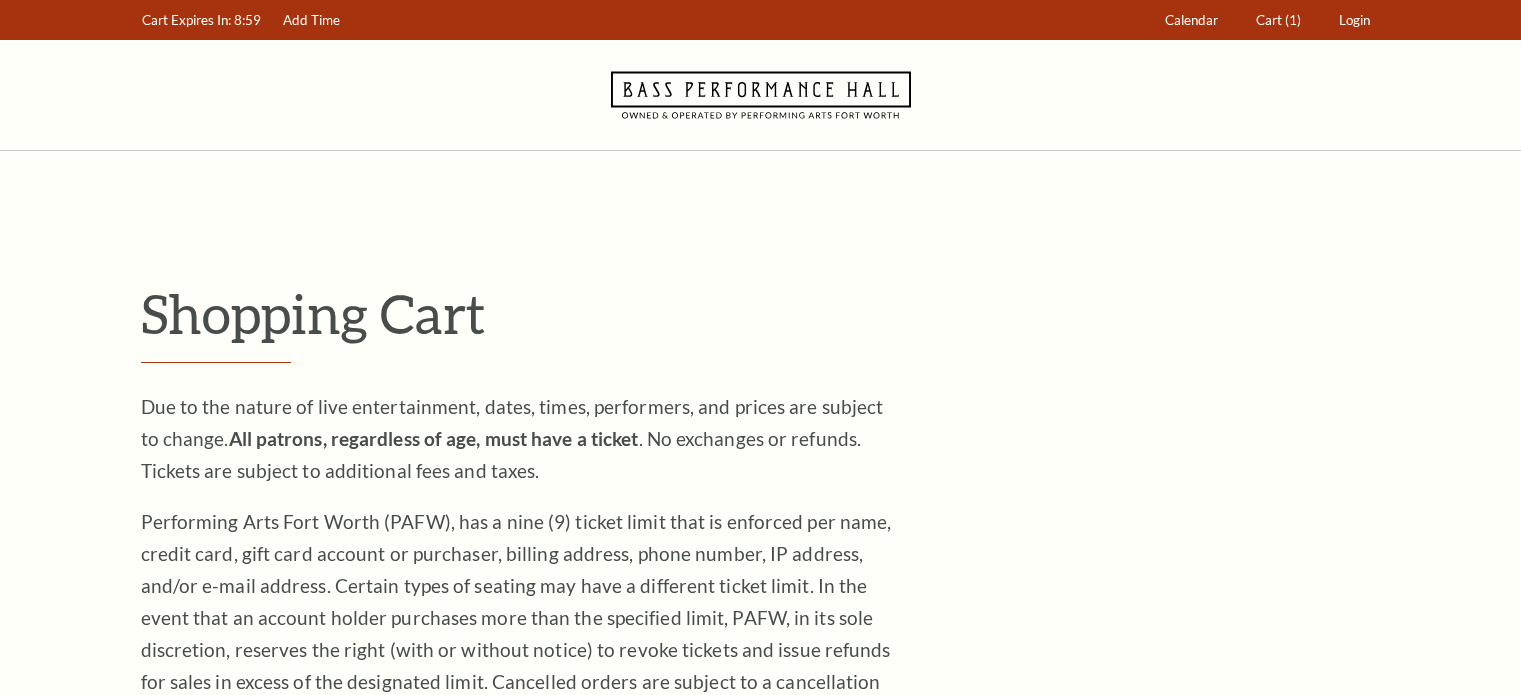 scroll, scrollTop: 0, scrollLeft: 0, axis: both 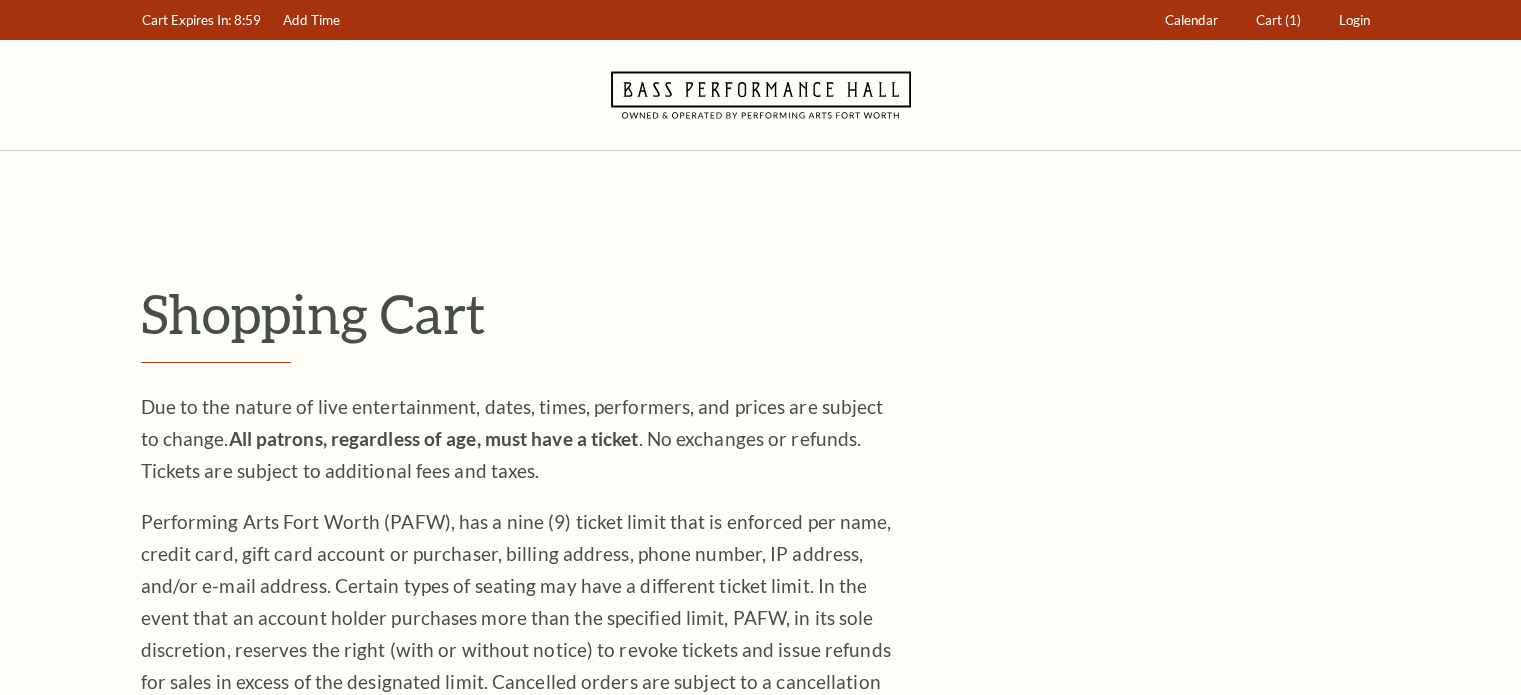 click on "Shopping Cart
Due to the nature of live entertainment, dates, times, performers, and prices are subject to change.  All patrons, regardless of age, must have a ticket . No exchanges or refunds. Tickets are subject to additional fees and taxes.
Performing Arts Fort Worth (PAFW), has a nine (9) ticket limit that is enforced per name, credit card, gift card account or purchaser, billing address, phone number, IP address, and/or e-mail address. Certain types of seating may have a different ticket limit. In the event that an account holder purchases more than the specified limit, PAFW, in its sole discretion, reserves the right (with or without notice) to revoke tickets and issue refunds for sales in excess of the designated limit. Cancelled orders are subject to a cancellation fee.
3" at bounding box center [761, 1374] 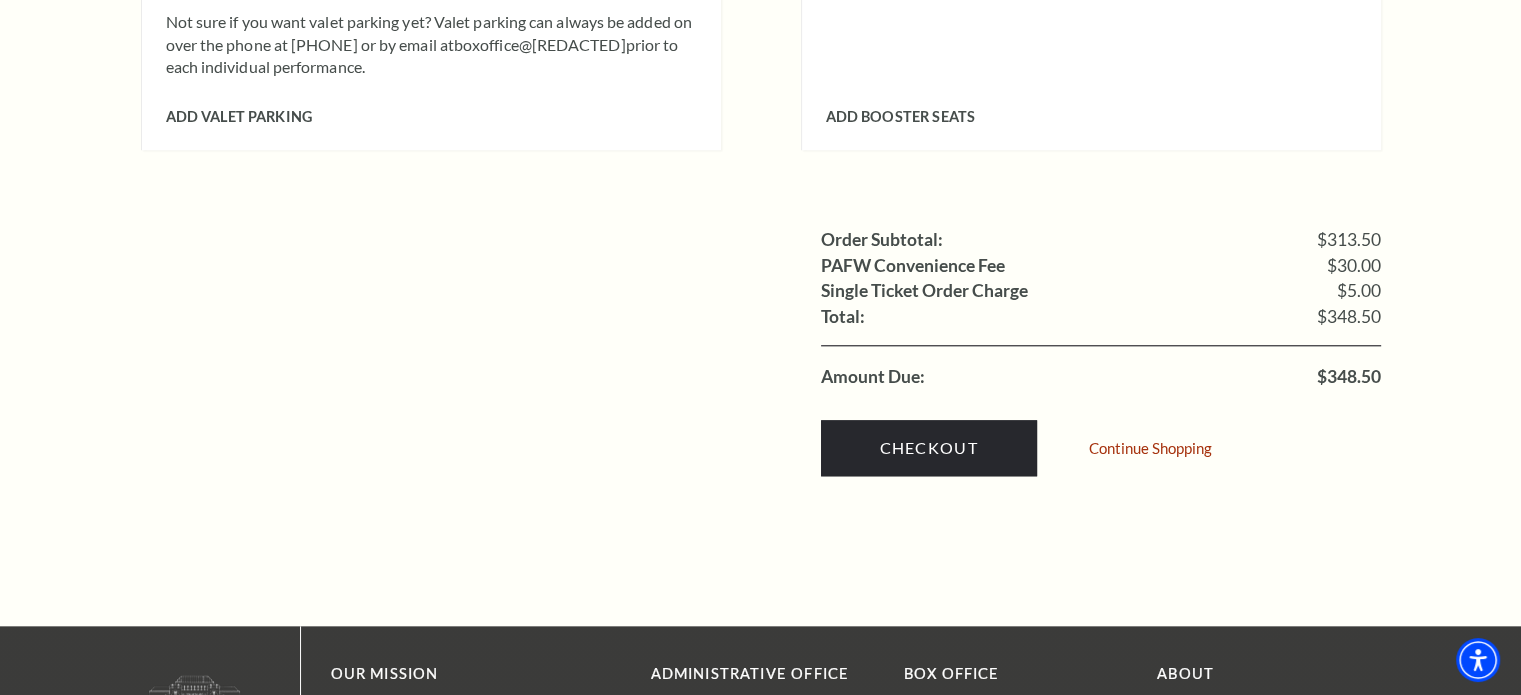 scroll, scrollTop: 1978, scrollLeft: 0, axis: vertical 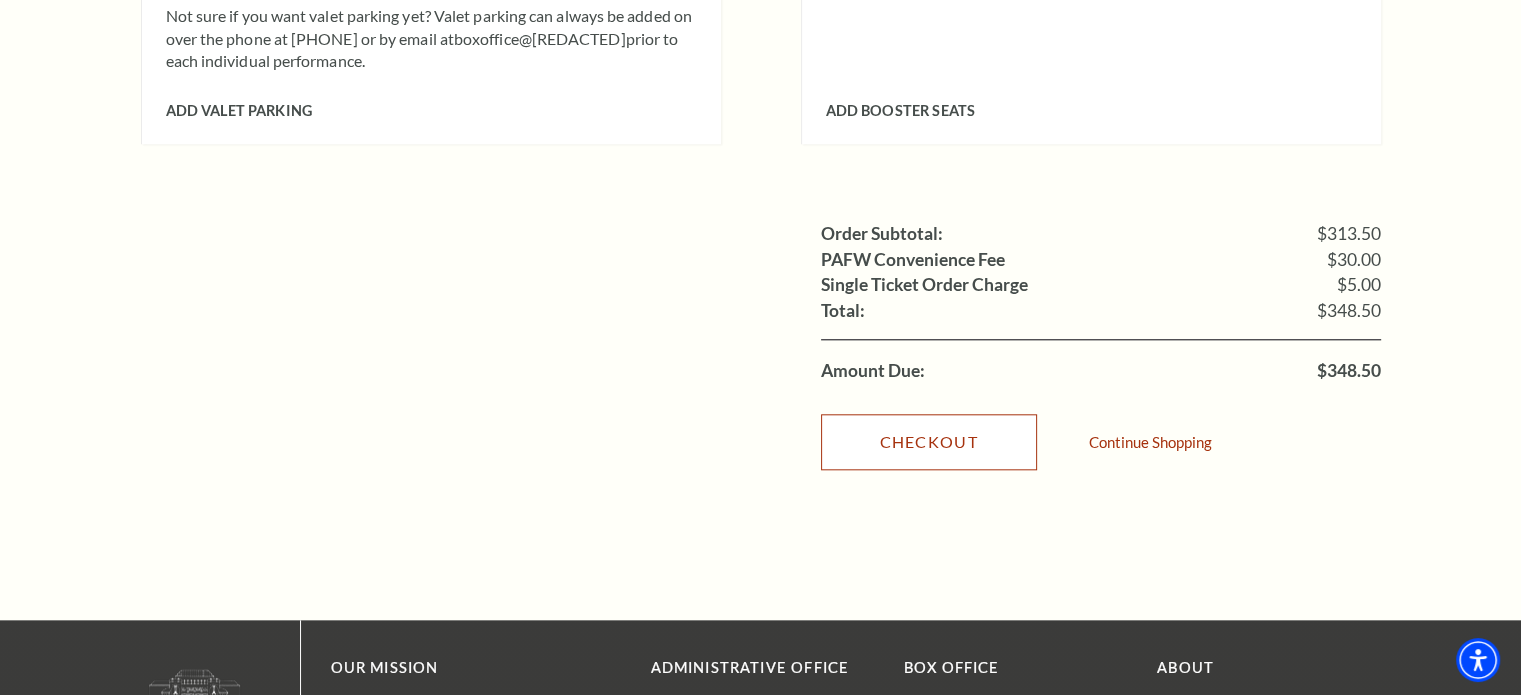click on "Checkout" at bounding box center (929, 442) 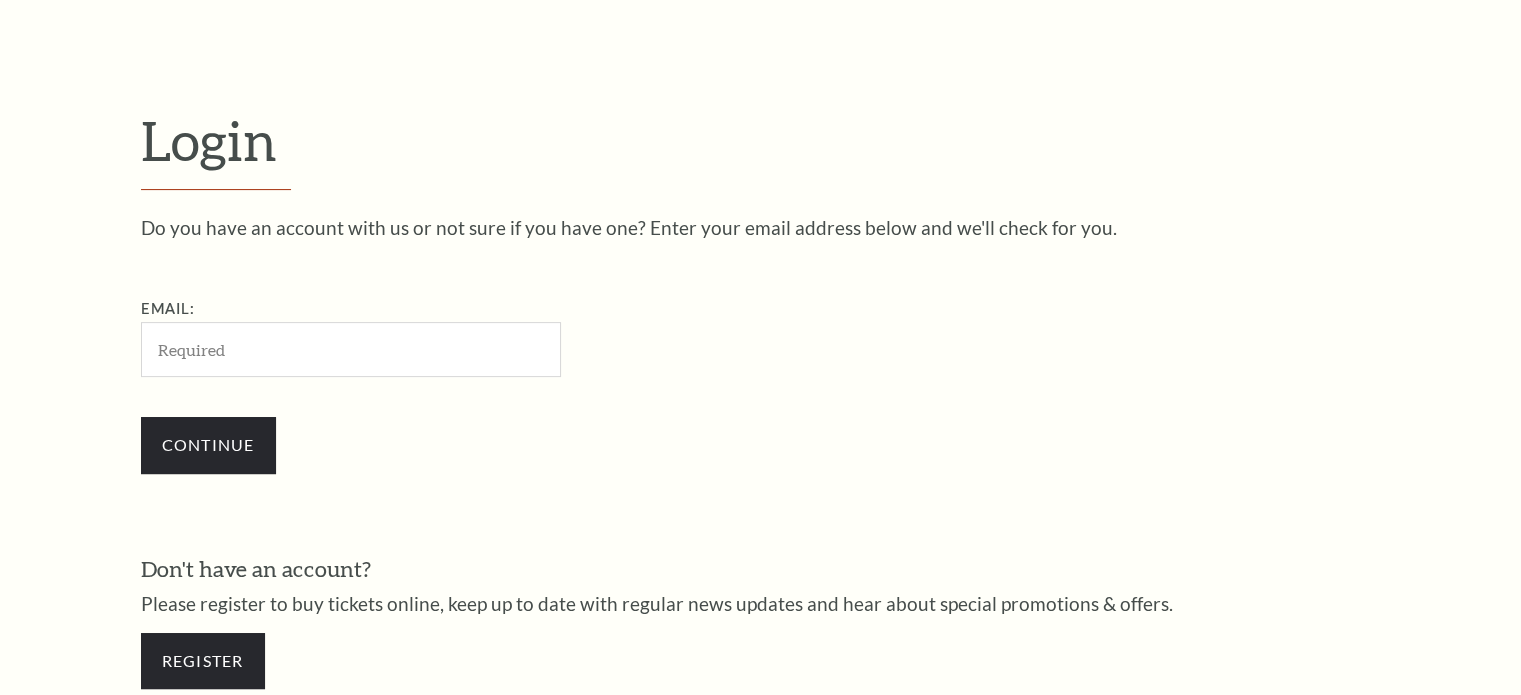 scroll, scrollTop: 0, scrollLeft: 0, axis: both 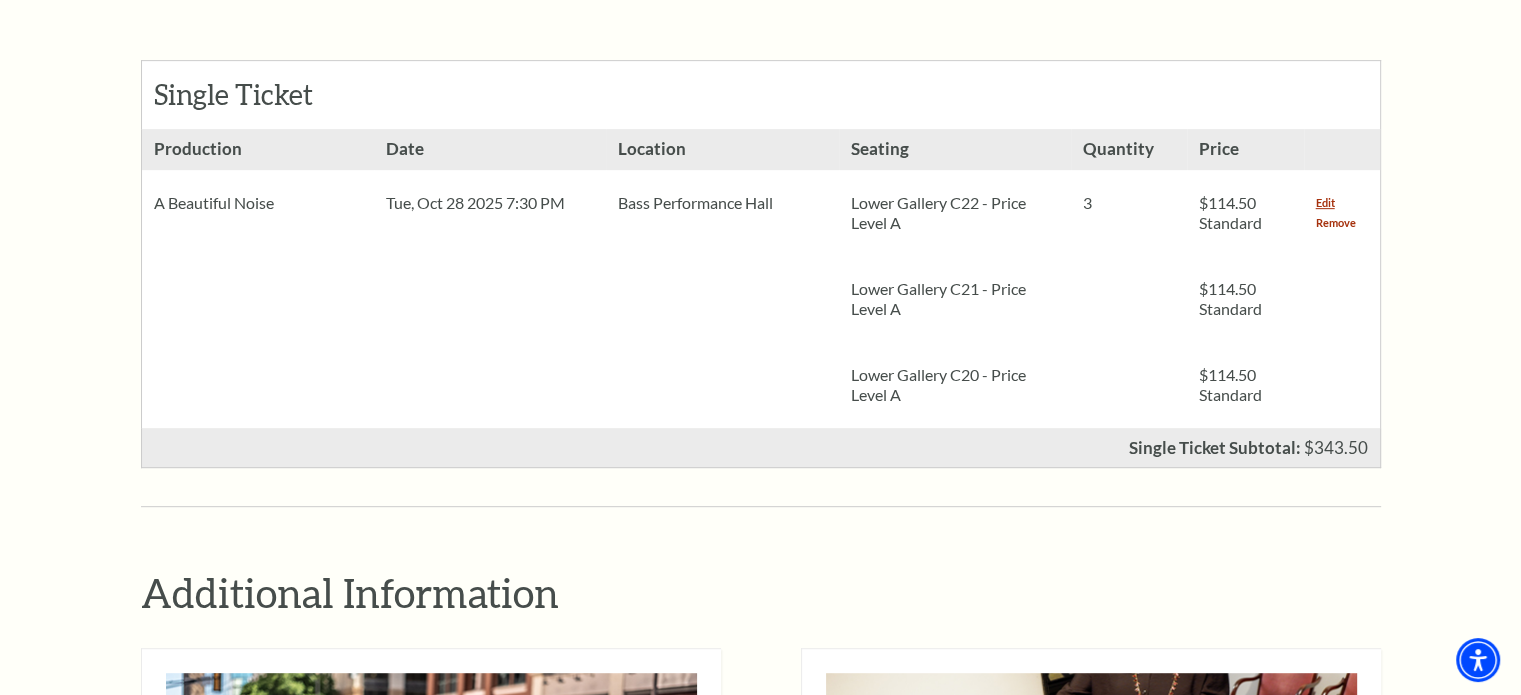 click on "Remove" at bounding box center [1336, 223] 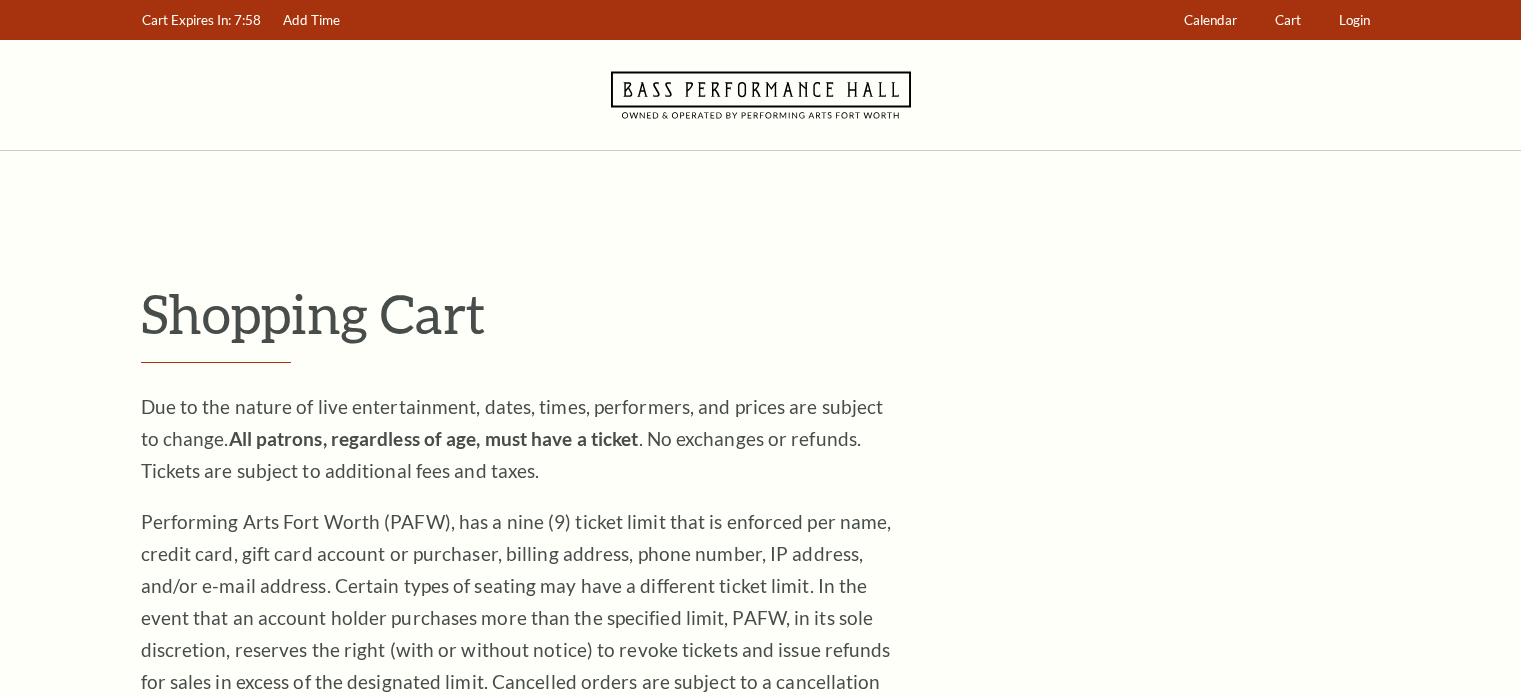 scroll, scrollTop: 0, scrollLeft: 0, axis: both 